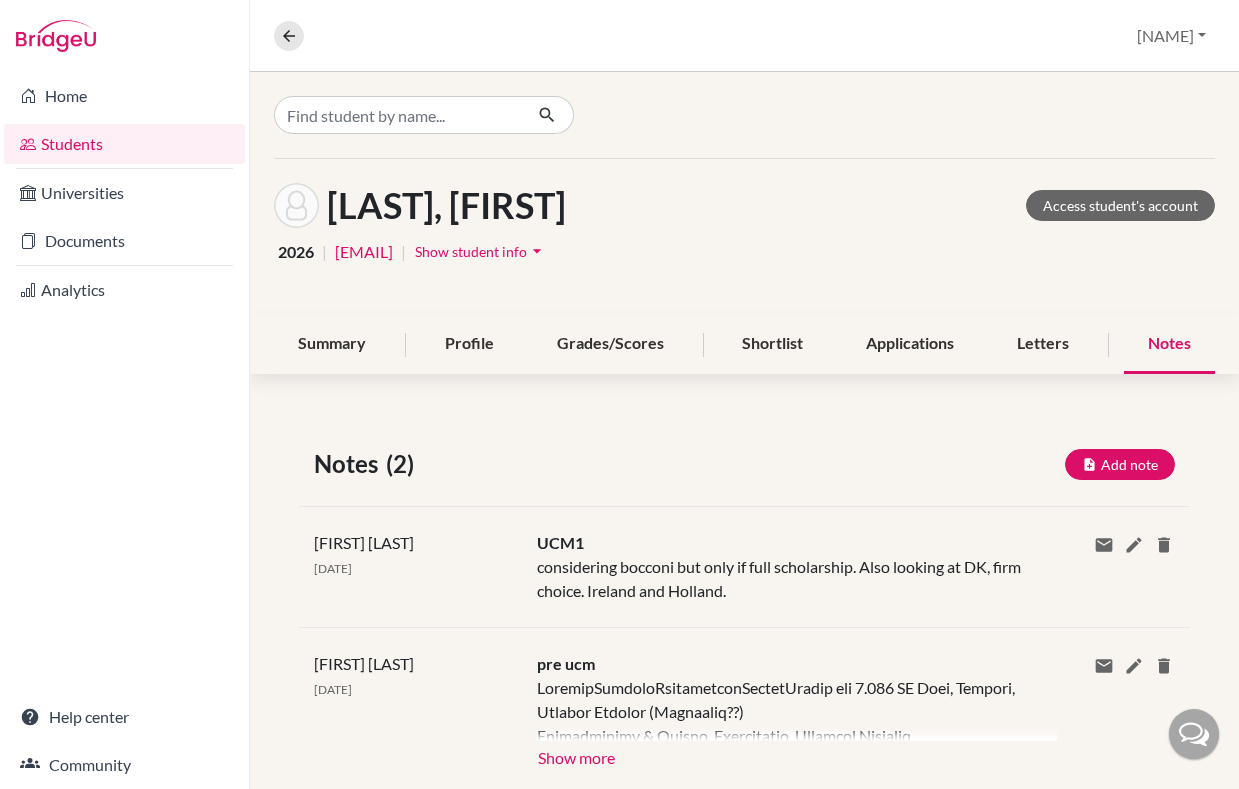 scroll, scrollTop: 0, scrollLeft: 0, axis: both 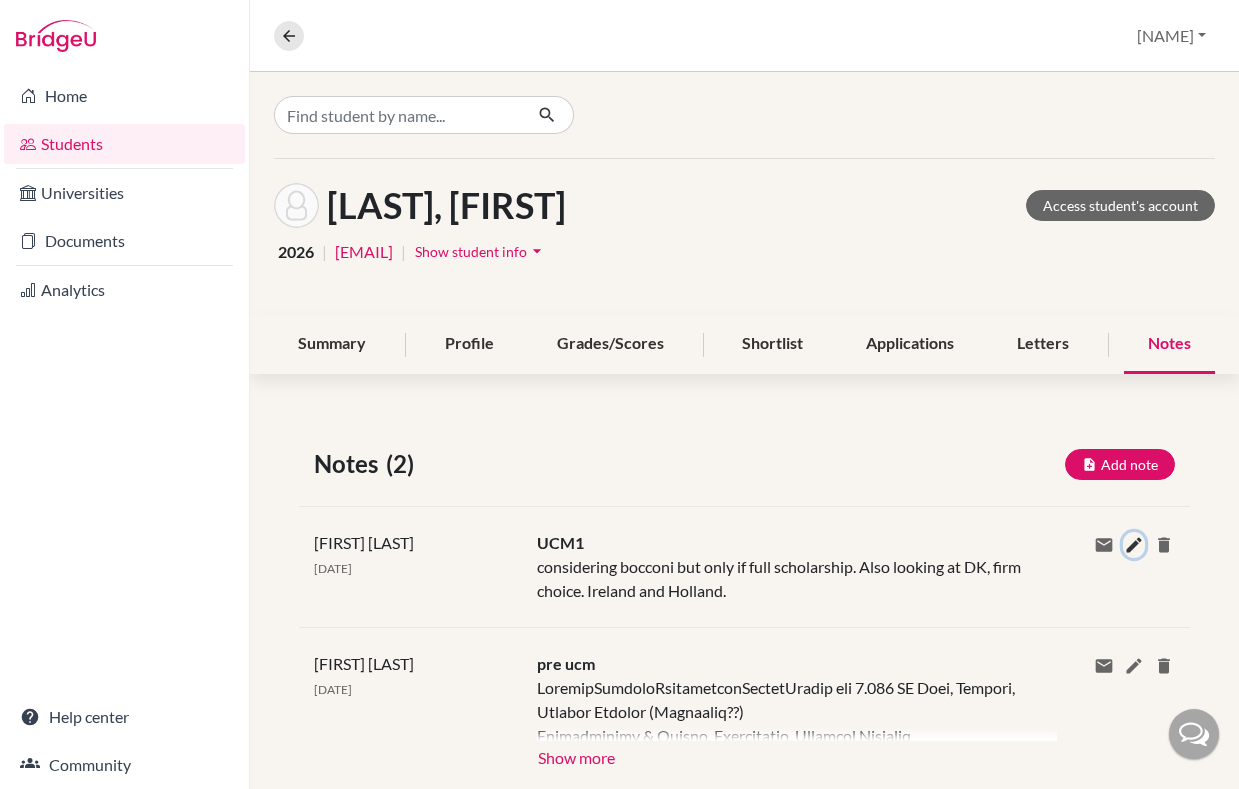 click at bounding box center (1134, 545) 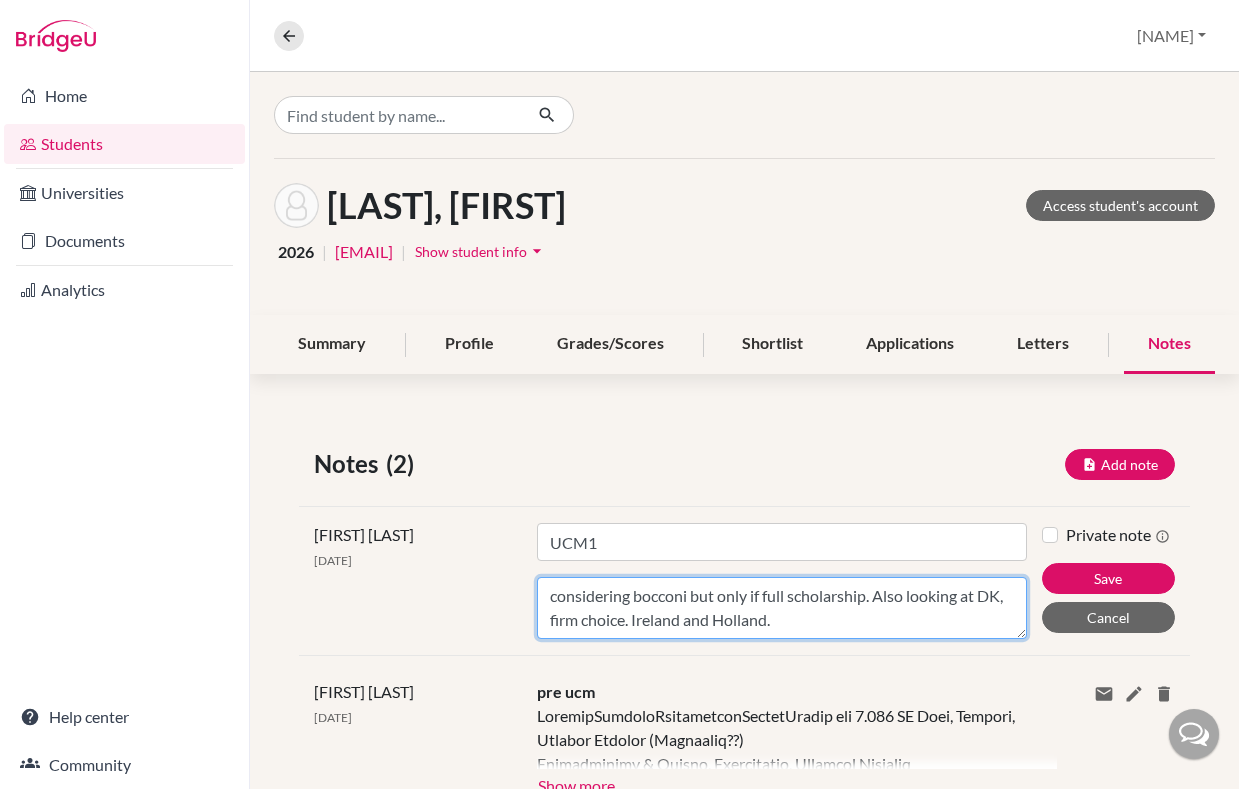 click on "considering bocconi but only if full scholarship. Also looking at DK, firm choice. Ireland and Holland." at bounding box center [782, 608] 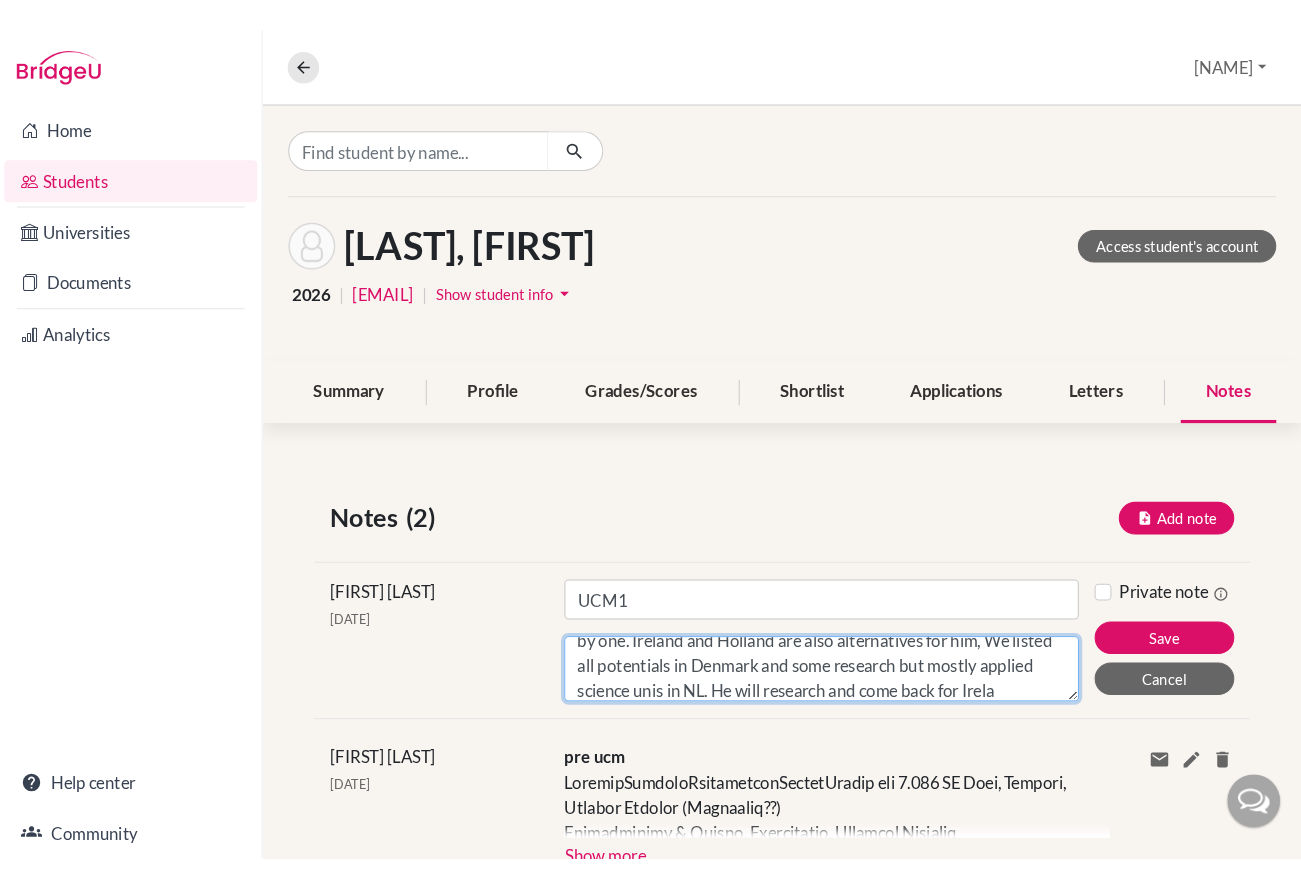 scroll, scrollTop: 111, scrollLeft: 0, axis: vertical 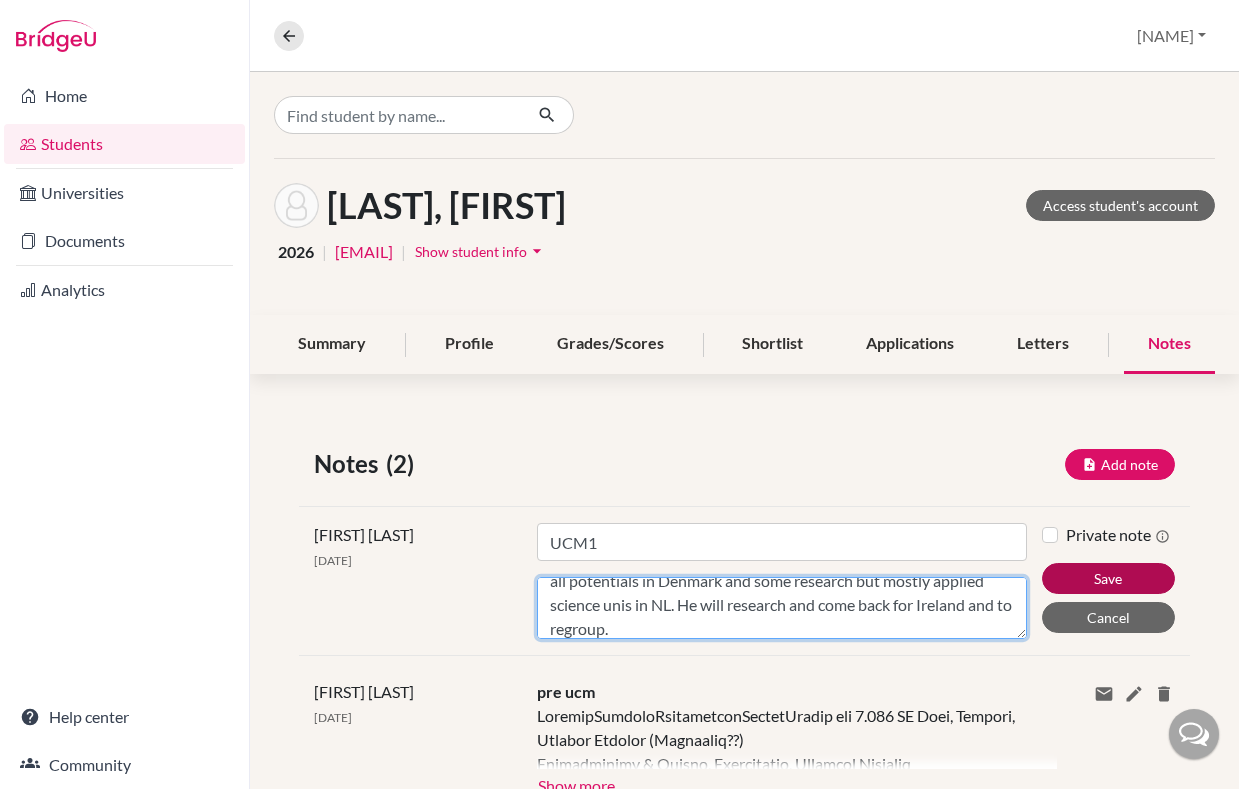 type on "considering bocconi but only if full scholarship. We figured out this was not viable because of the SAT prep. Also looking at DK, firm choice. Rest of Scandinavia was of interest, but was discarded one by one. Ireland and Holland are also alternatives for him,  We listed all potentials in Denmark and some research but mostly applied science unis in NL. He will research and come back for Ireland and to regroup." 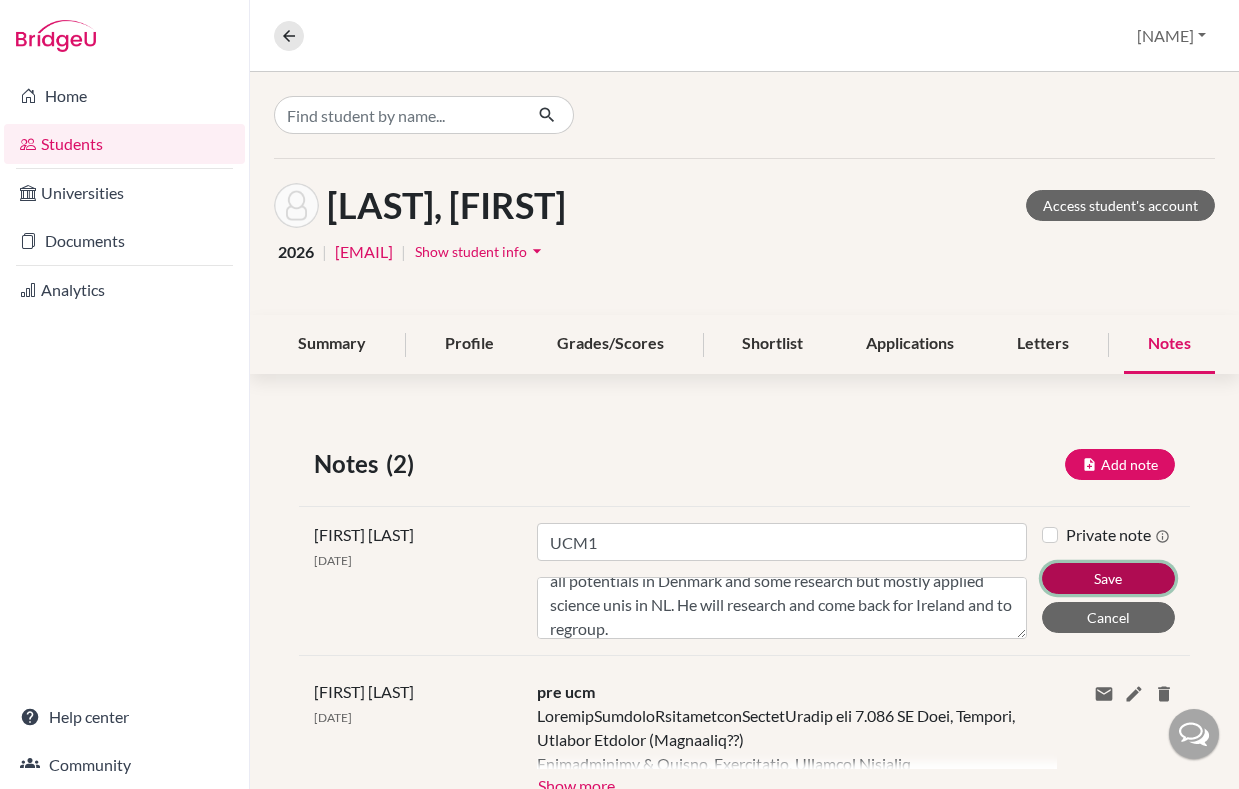 click on "Save" at bounding box center (1108, 578) 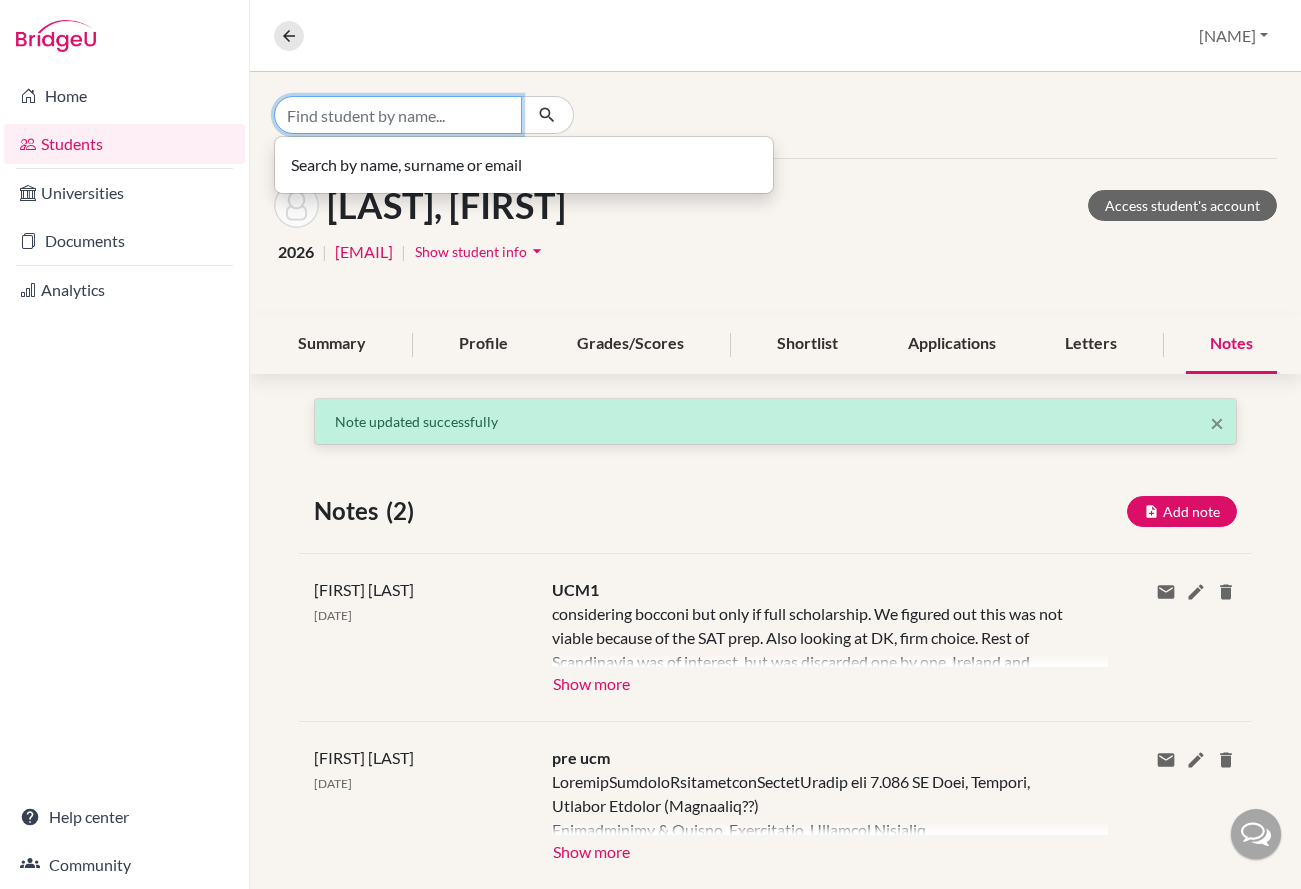click at bounding box center (398, 115) 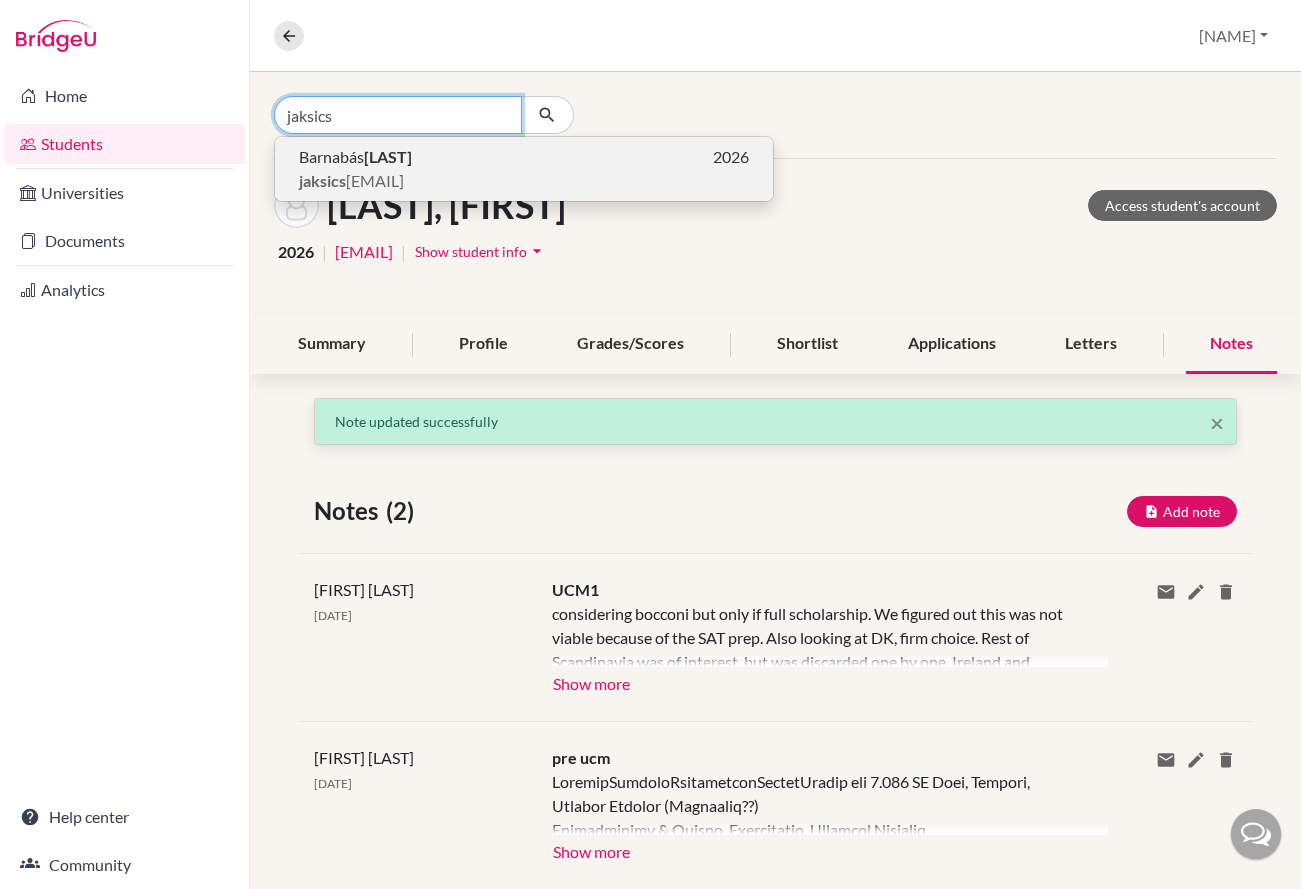 type on "jaksics" 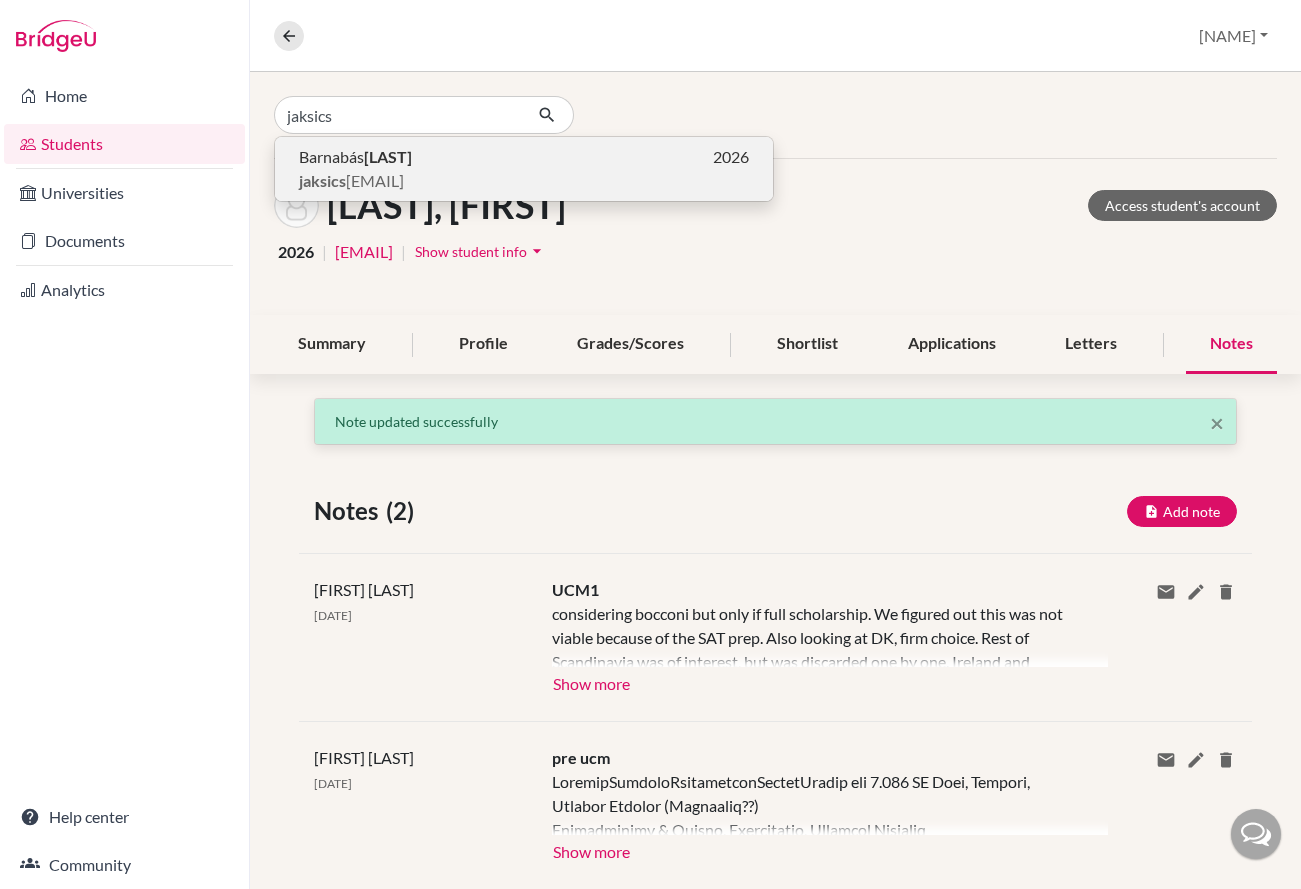 click on "jaksics" at bounding box center [322, 180] 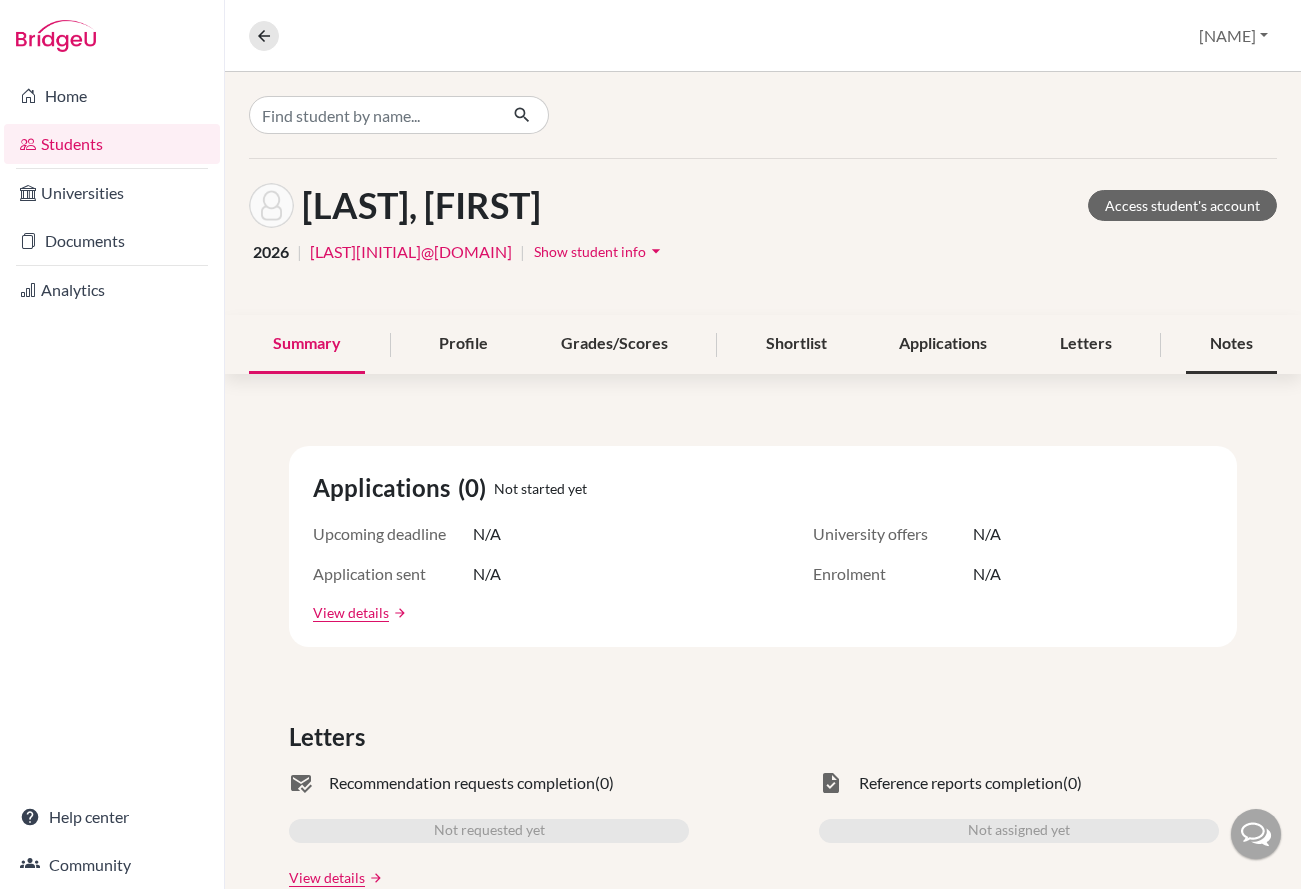 click on "Notes" at bounding box center [1231, 344] 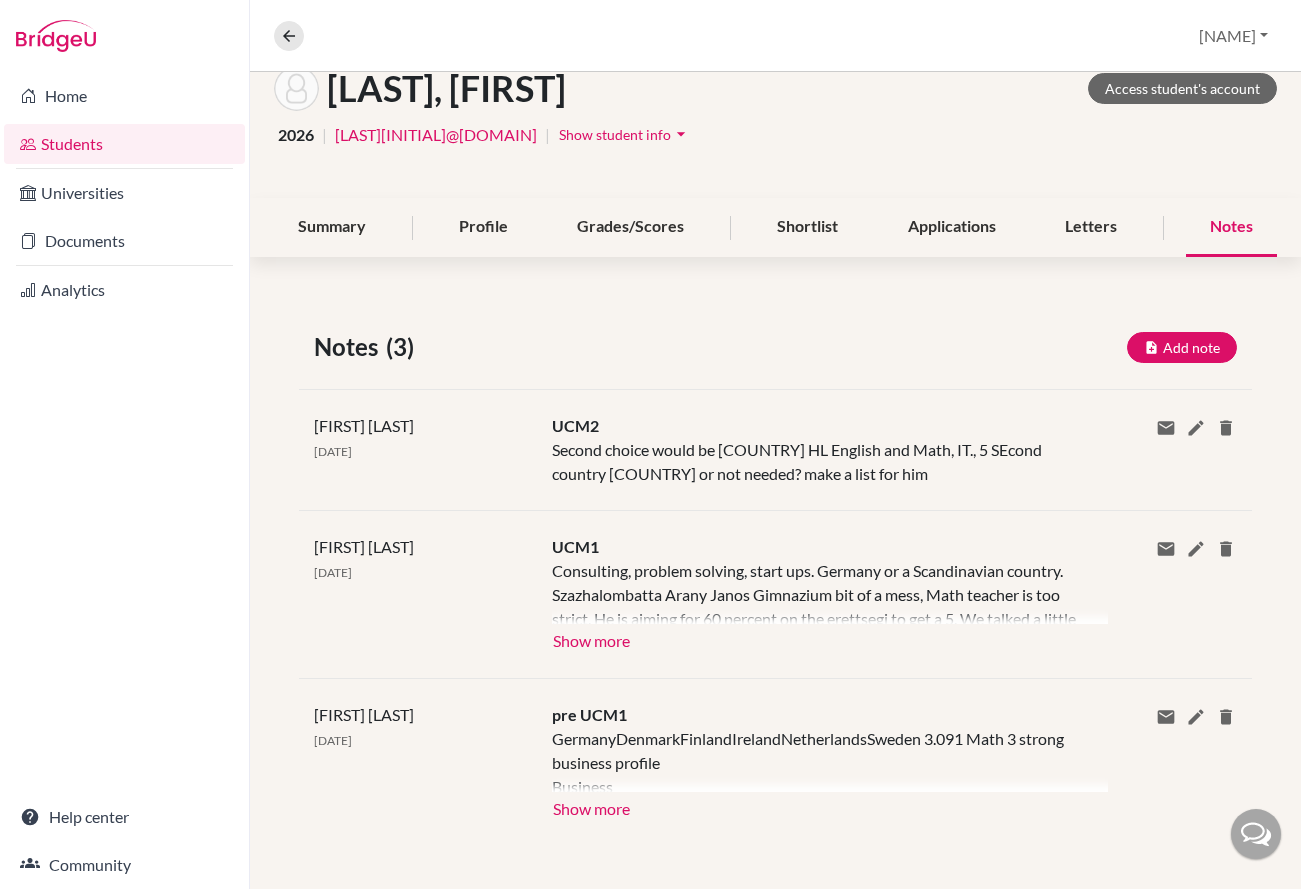 scroll, scrollTop: 122, scrollLeft: 0, axis: vertical 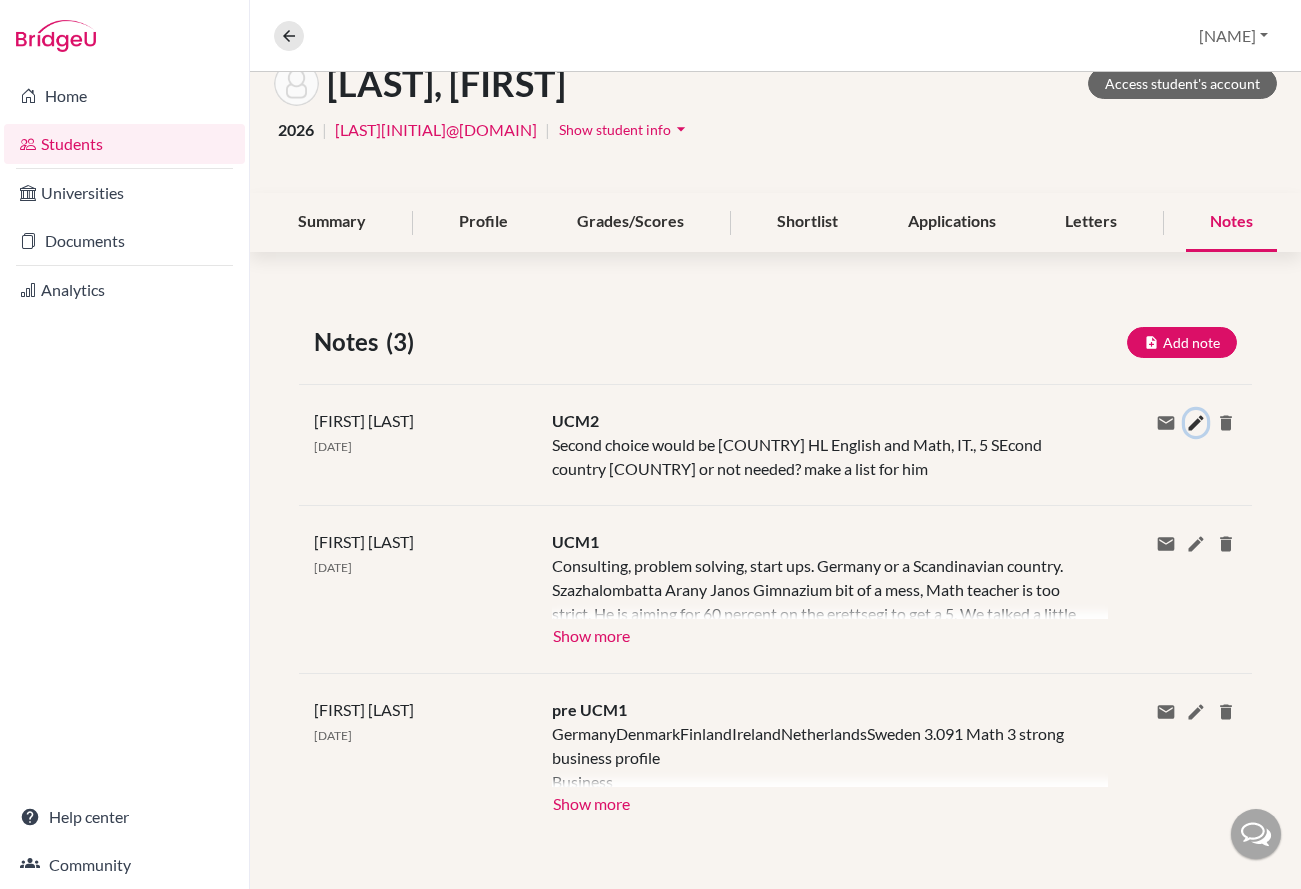 click at bounding box center (1196, 423) 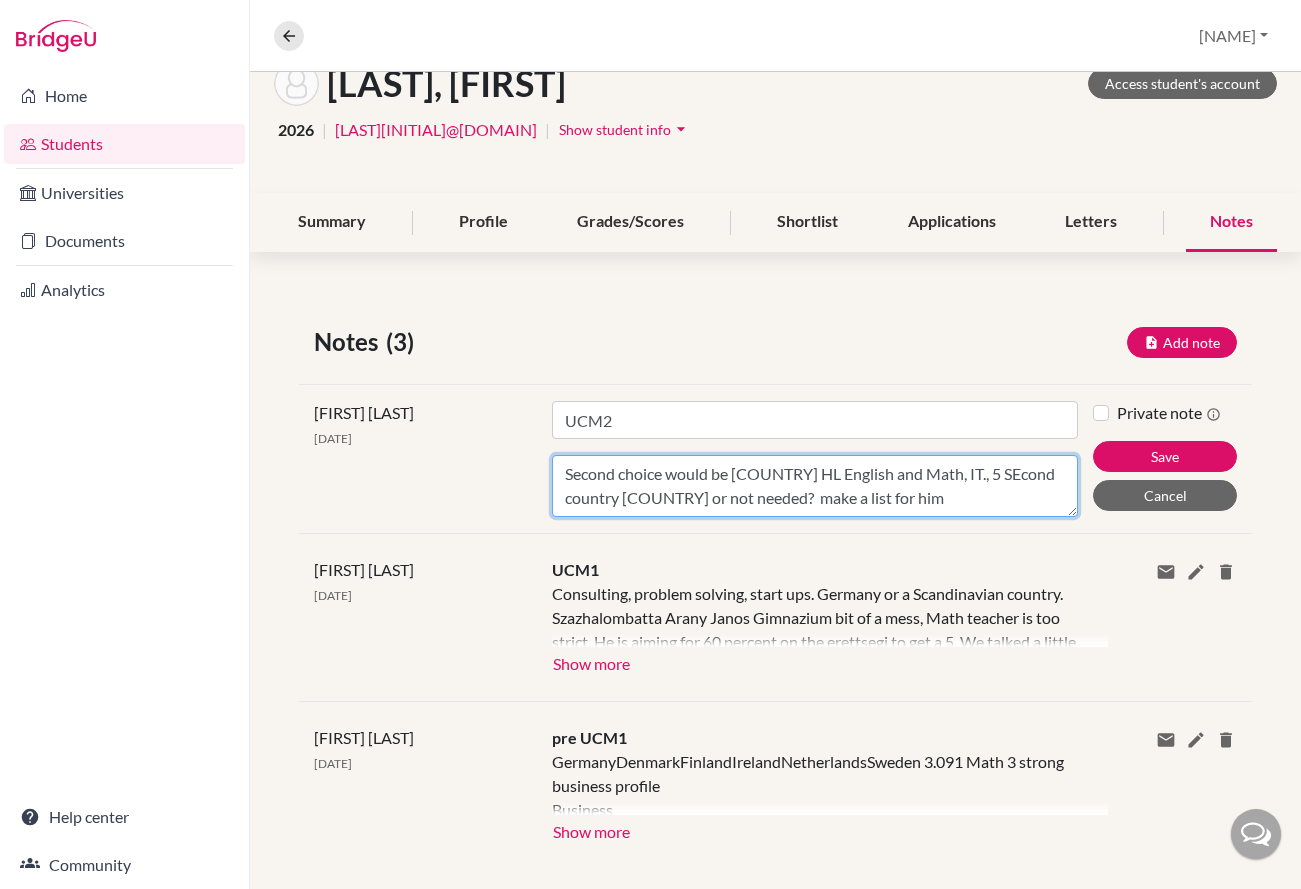 click on "Second choice would be [COUNTRY] HL English and Math, IT., 5 SEcond country [COUNTRY] or not needed?  make a list for him" at bounding box center (815, 486) 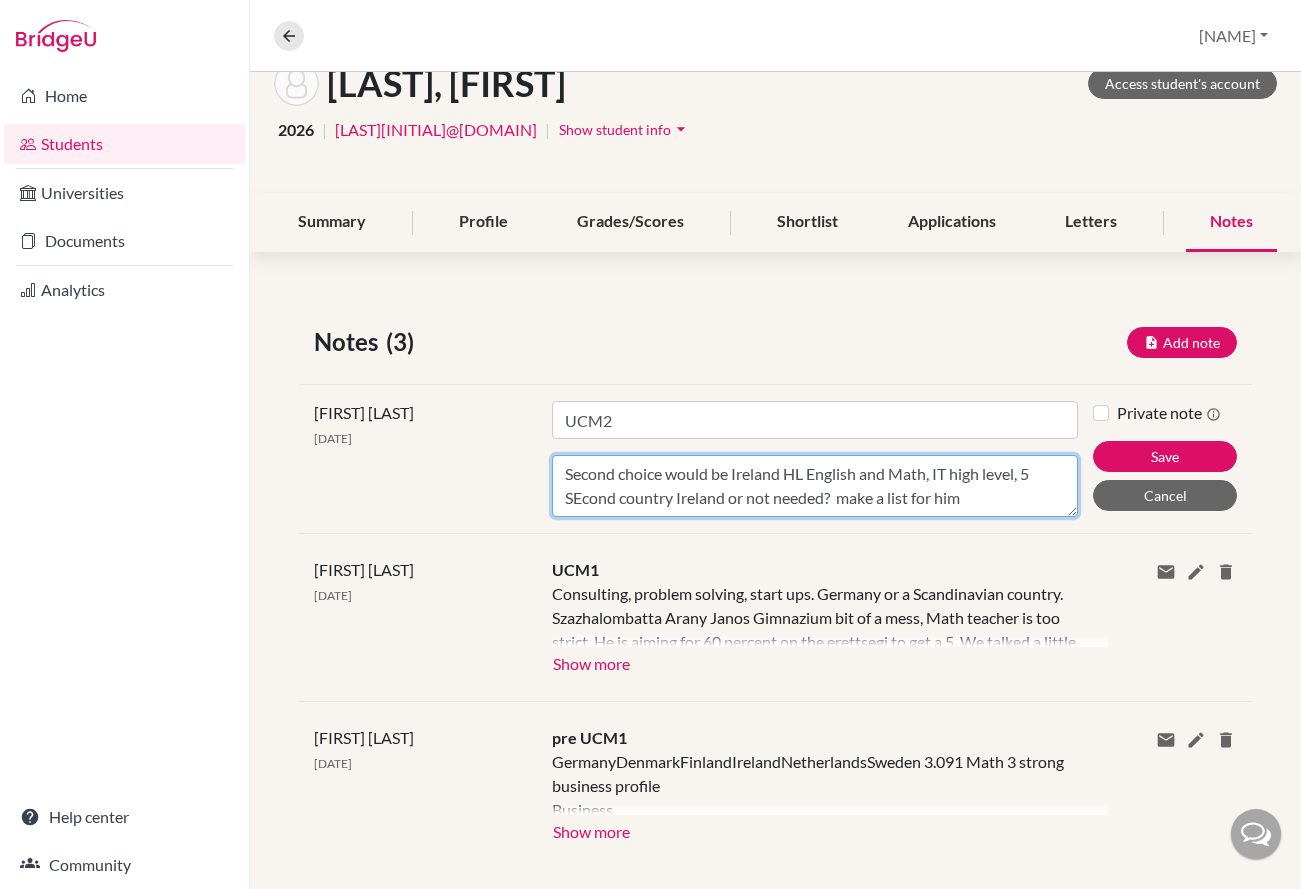 click on "Second choice would be Ireland HL English and Math, IT high level, 5 SEcond country Ireland or not needed?  make a list for him" at bounding box center [815, 486] 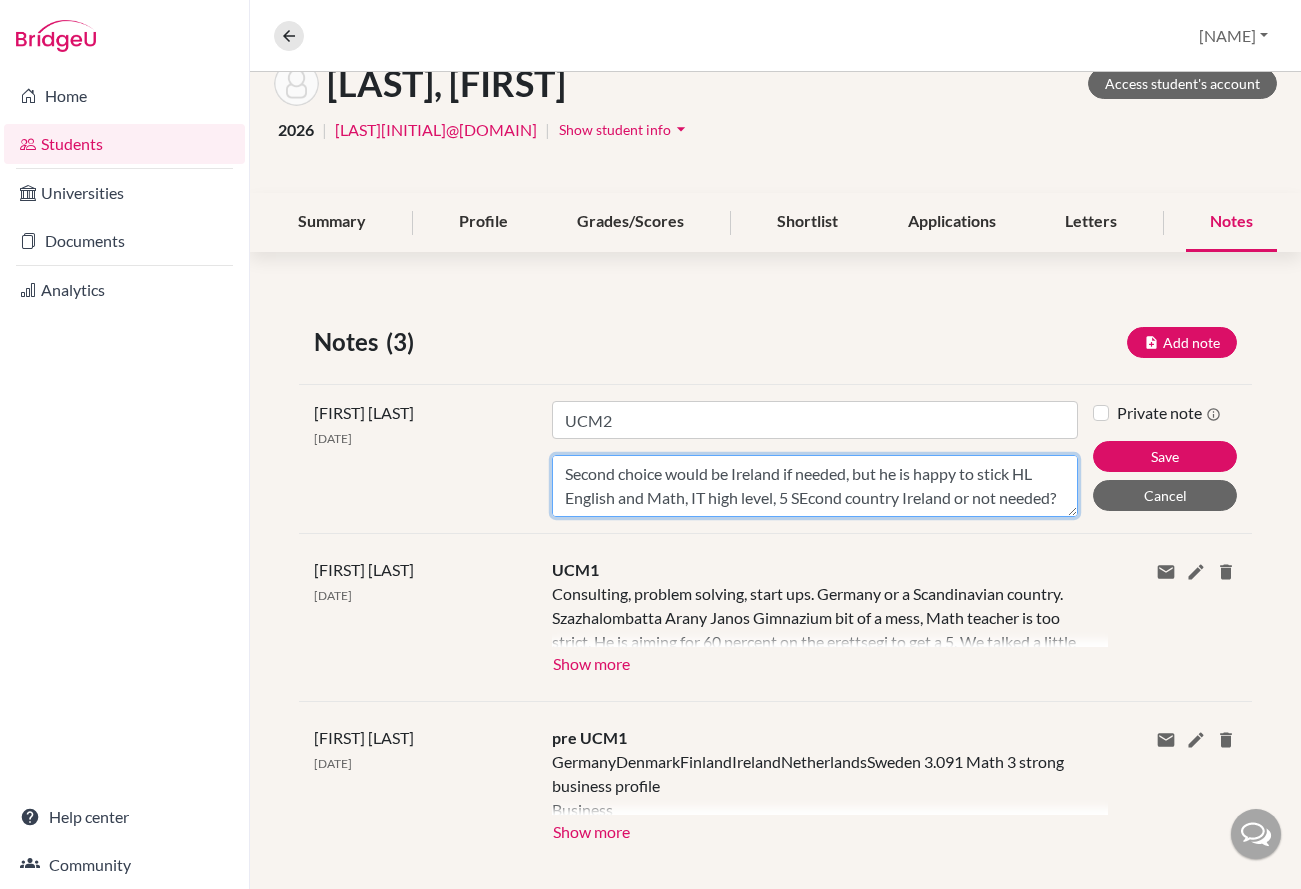type on "Second choice would be Ireland if needed, but he is happy to stick HL English and Math, IT high level, 5 SEcond country Ireland or not needed?  make a list for him" 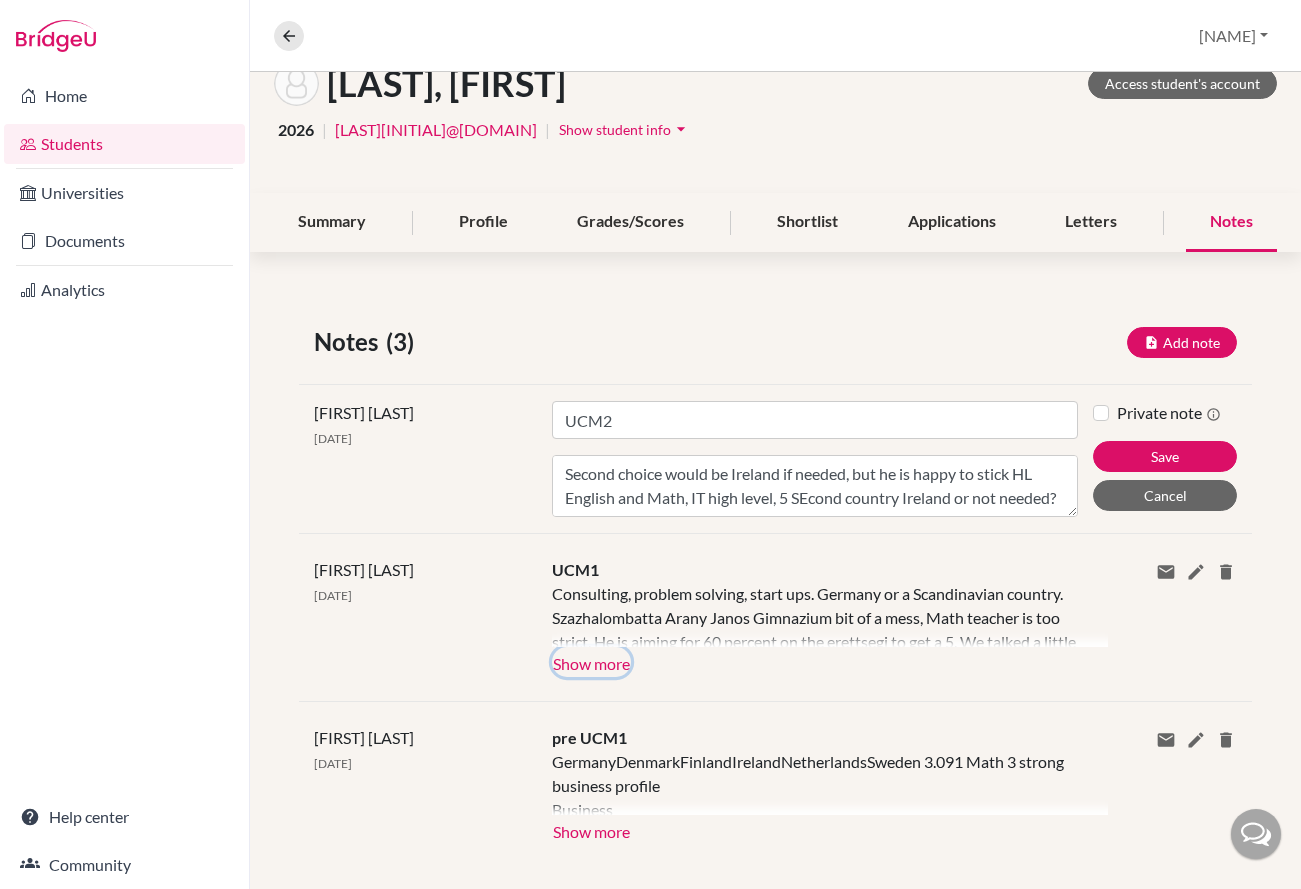 click on "Show more" 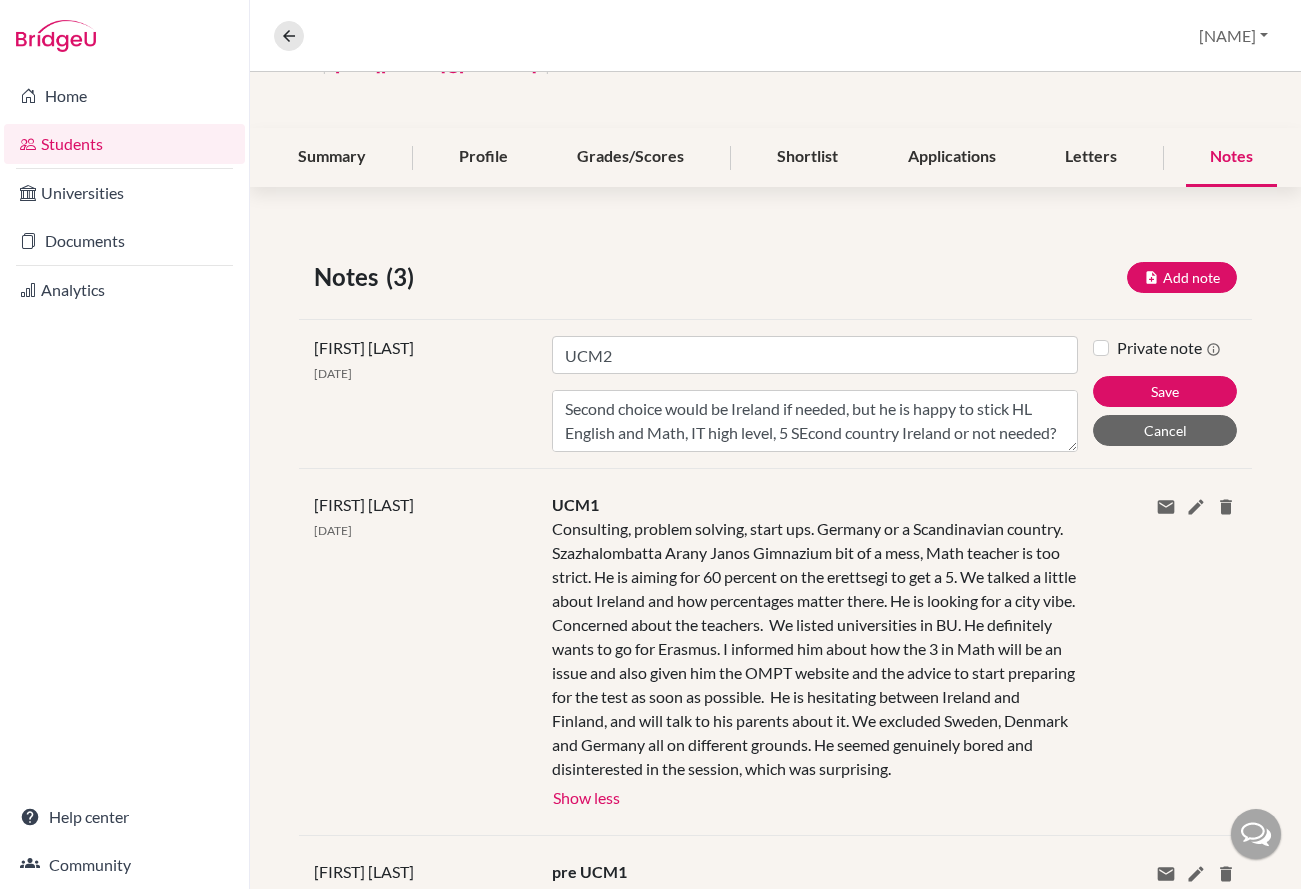 scroll, scrollTop: 222, scrollLeft: 0, axis: vertical 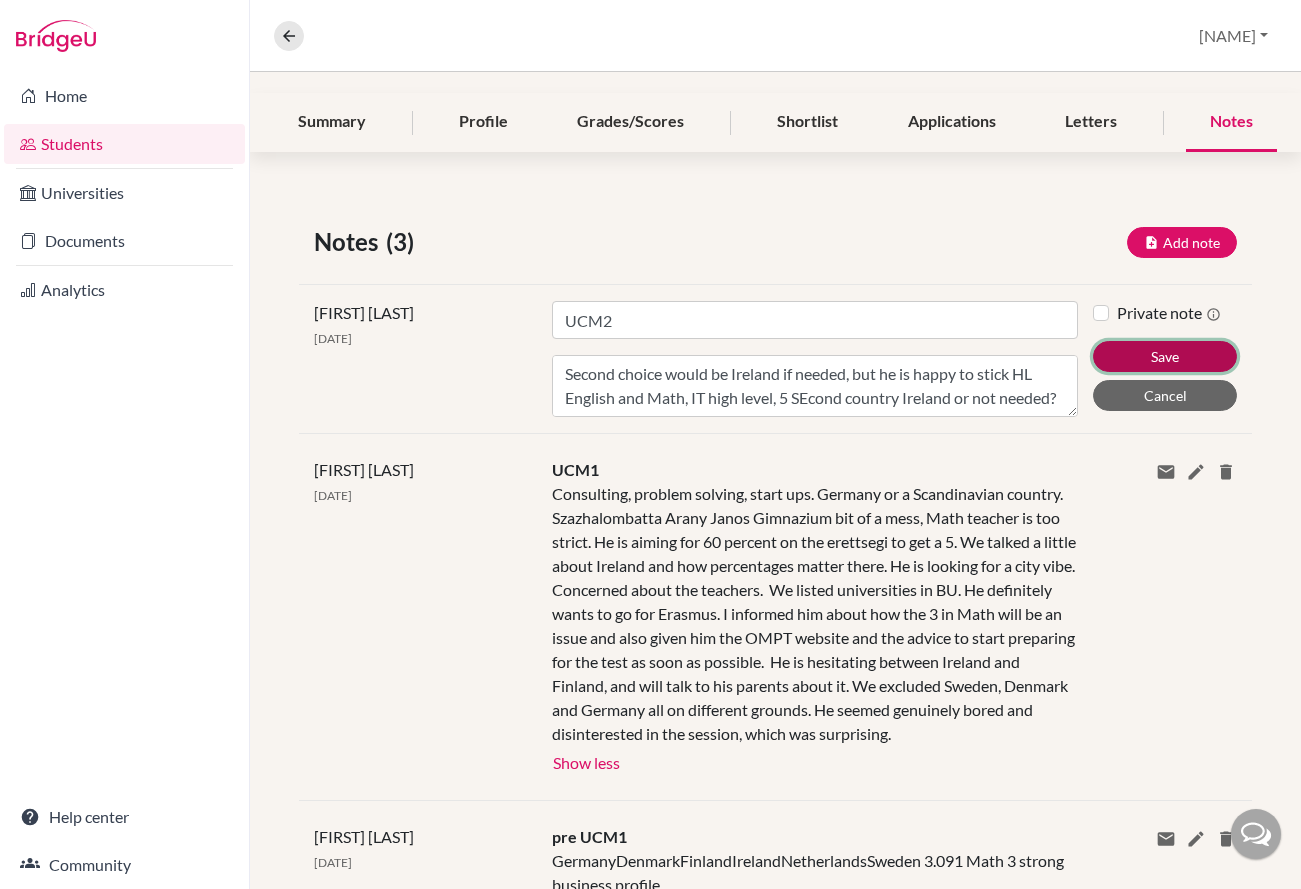 click on "Save" at bounding box center (1165, 356) 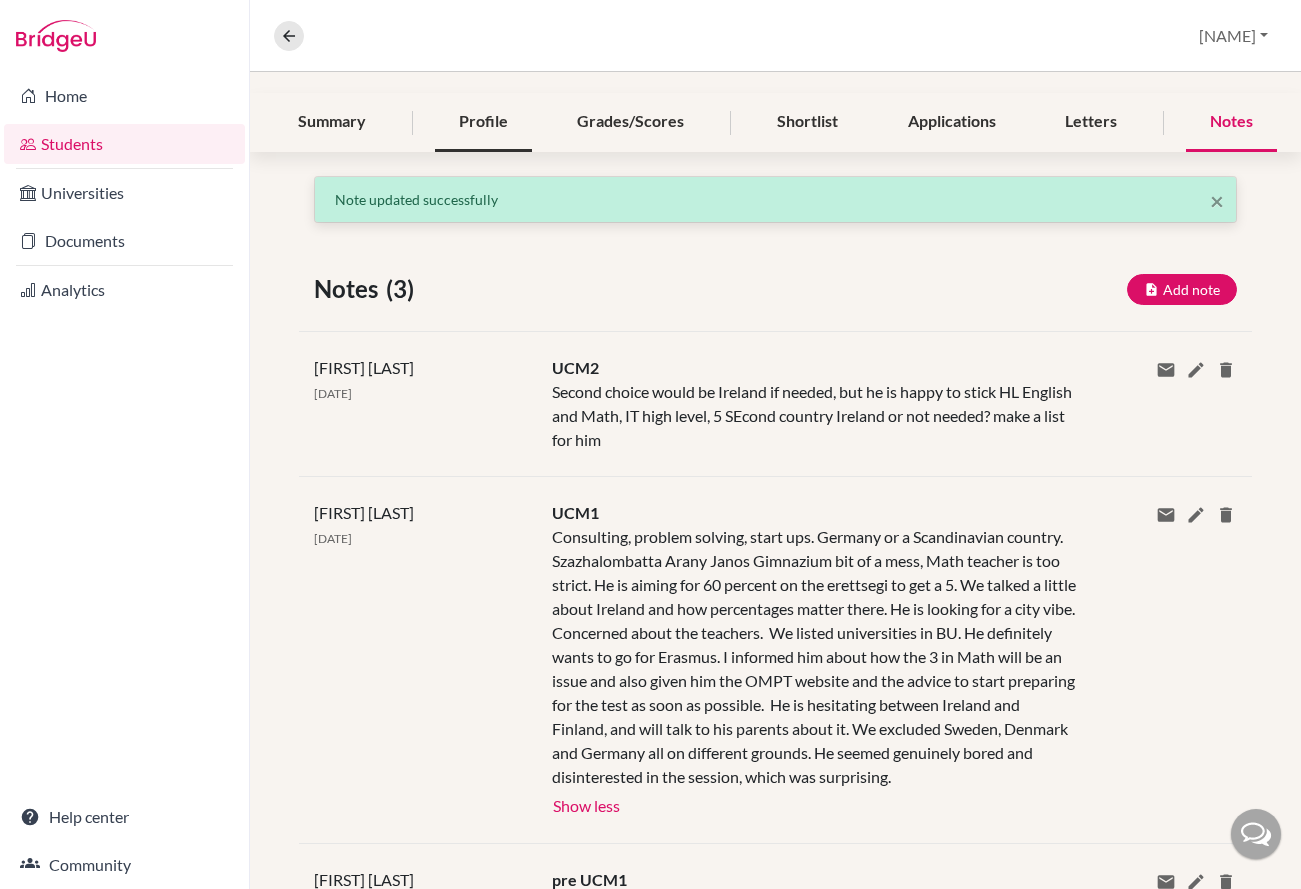 click on "Profile" at bounding box center (483, 122) 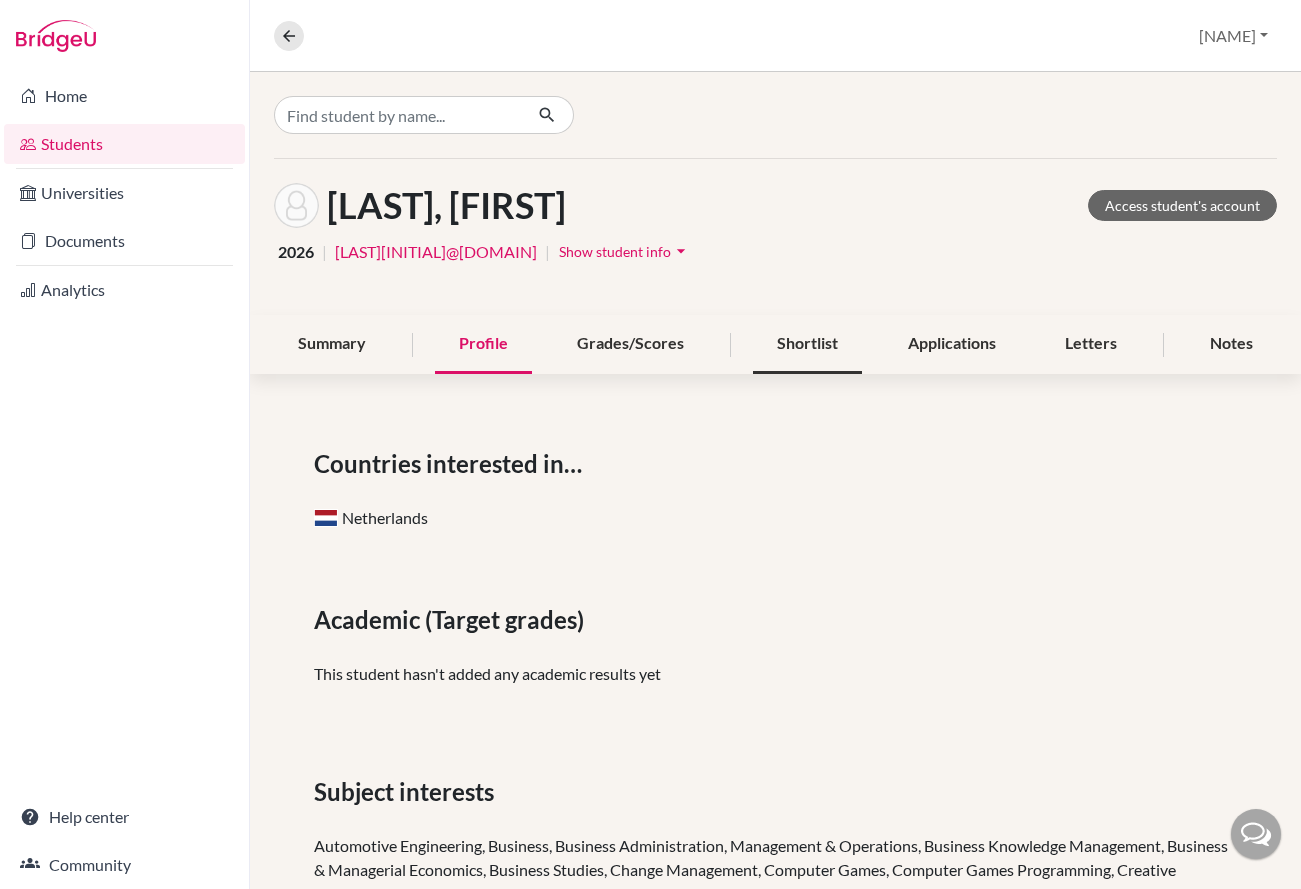 click on "Shortlist" at bounding box center (807, 344) 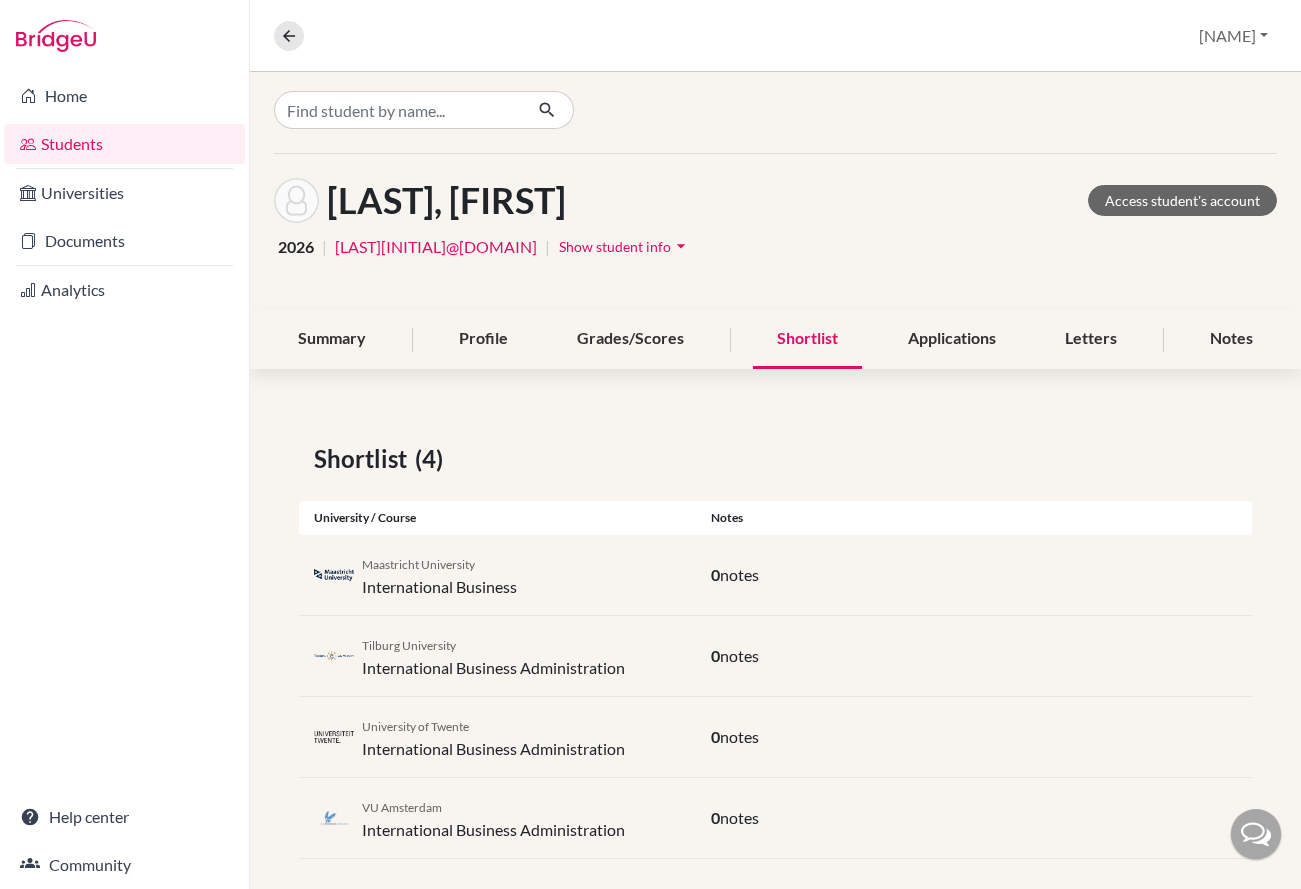 scroll, scrollTop: 0, scrollLeft: 0, axis: both 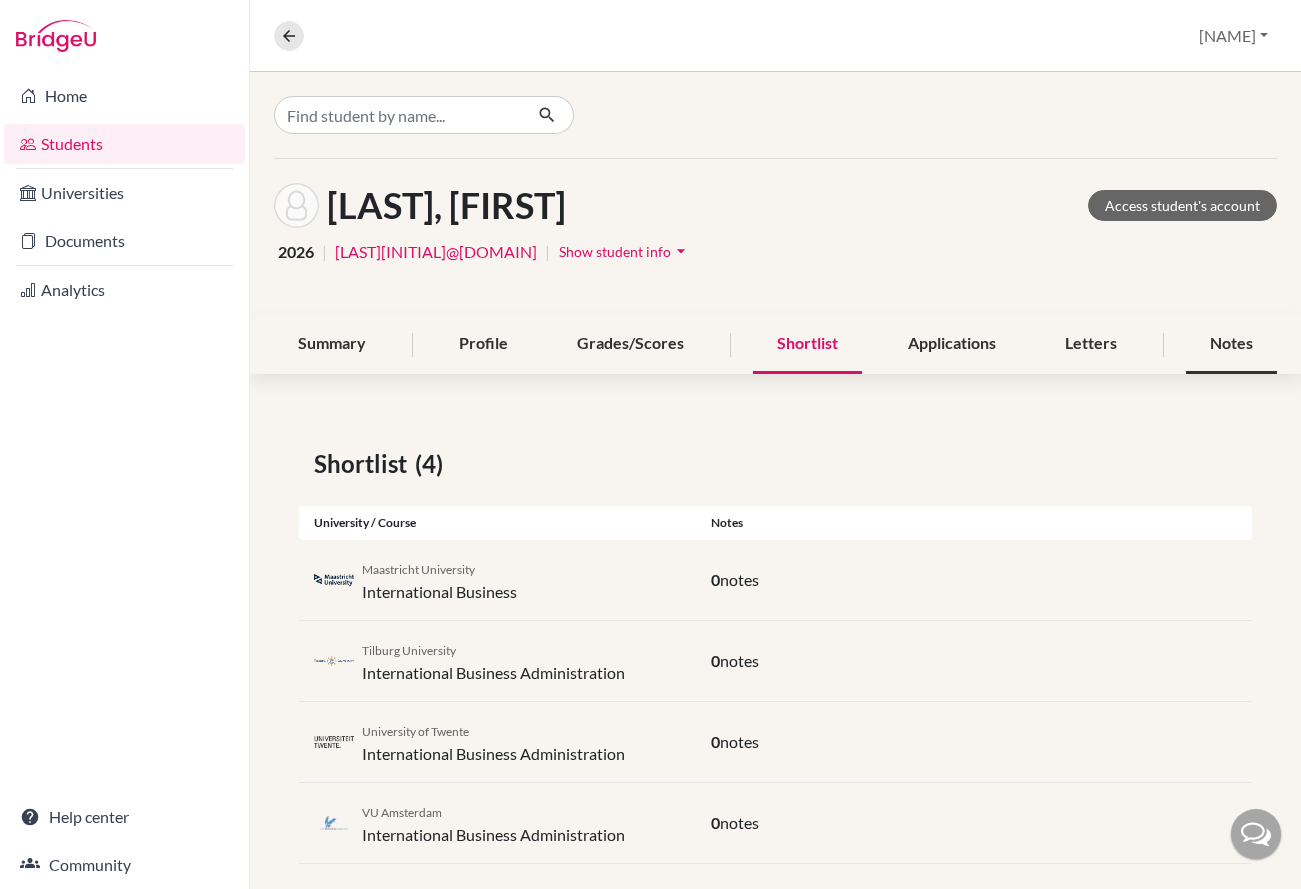 click on "Notes" at bounding box center (1231, 344) 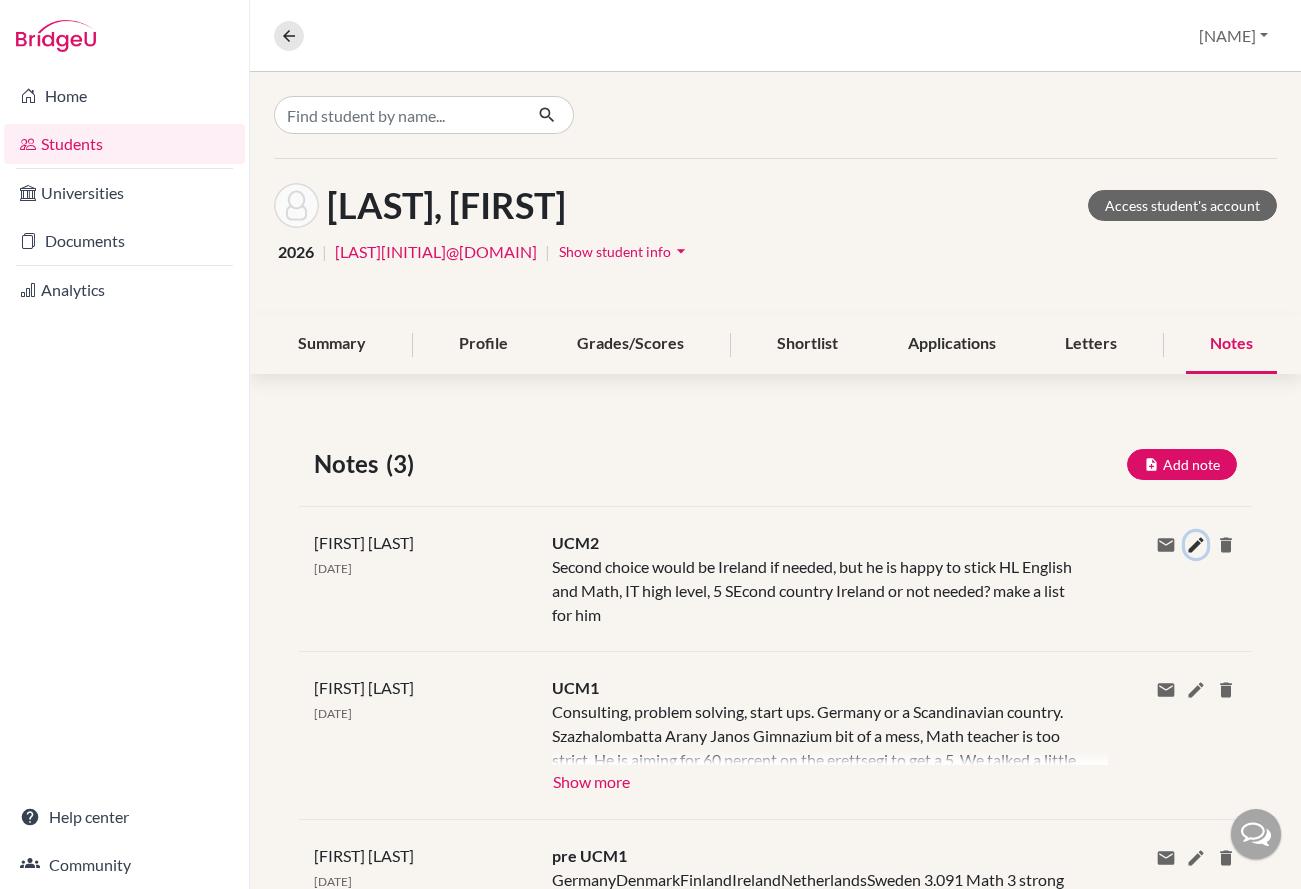 click at bounding box center (1196, 545) 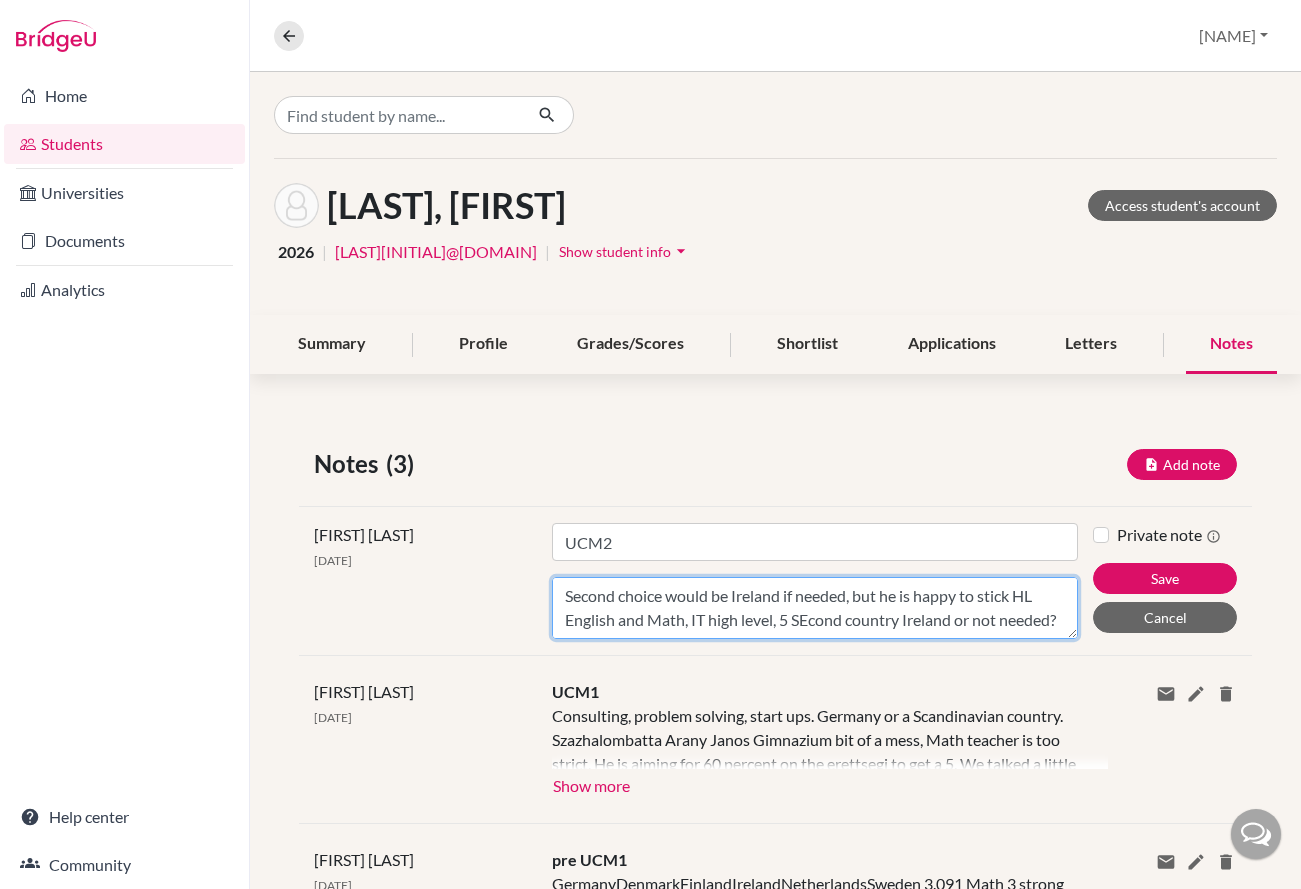 click on "Second choice would be Ireland if needed, but he is happy to stick HL English and Math, IT high level, 5 SEcond country Ireland or not needed?  make a list for him" at bounding box center (815, 608) 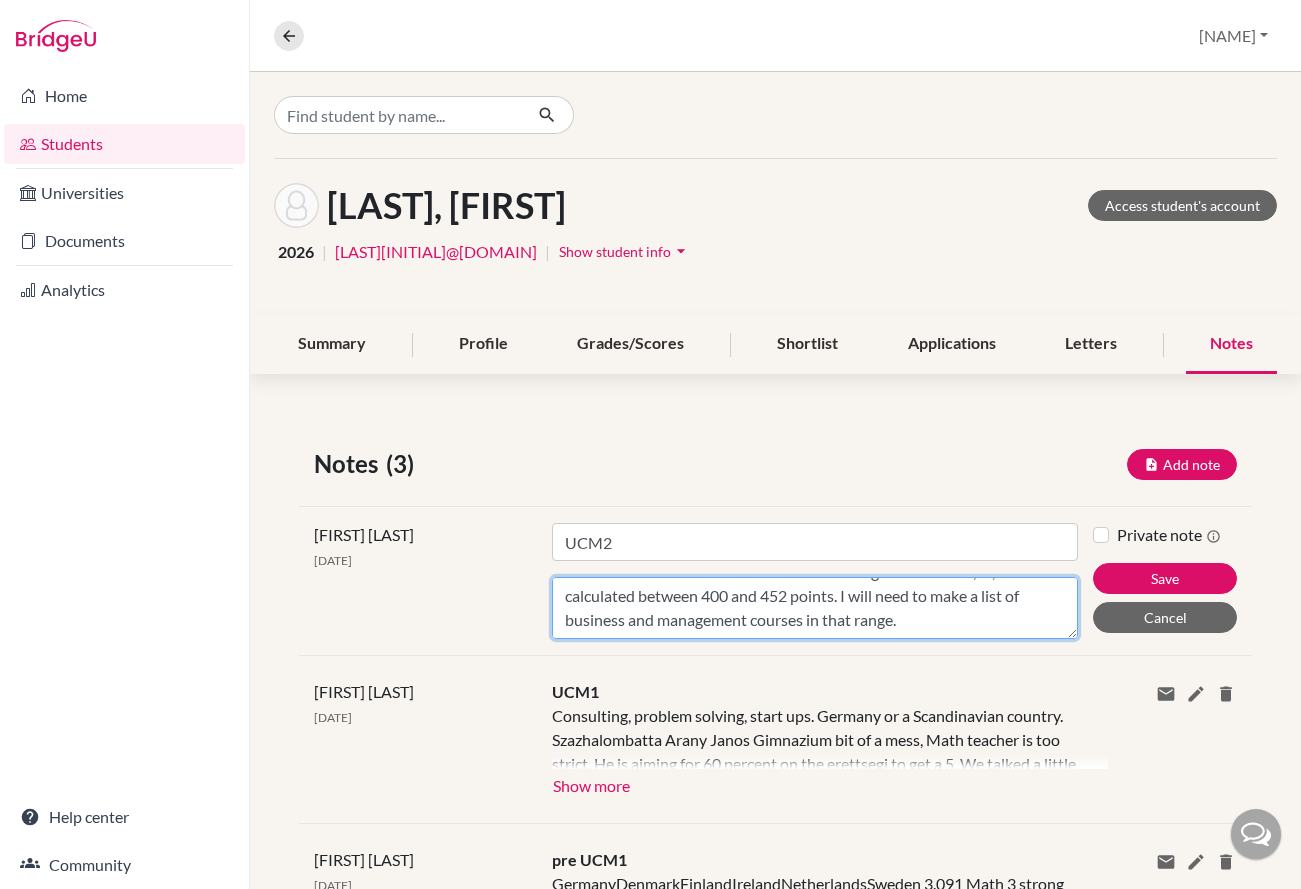 scroll, scrollTop: 48, scrollLeft: 0, axis: vertical 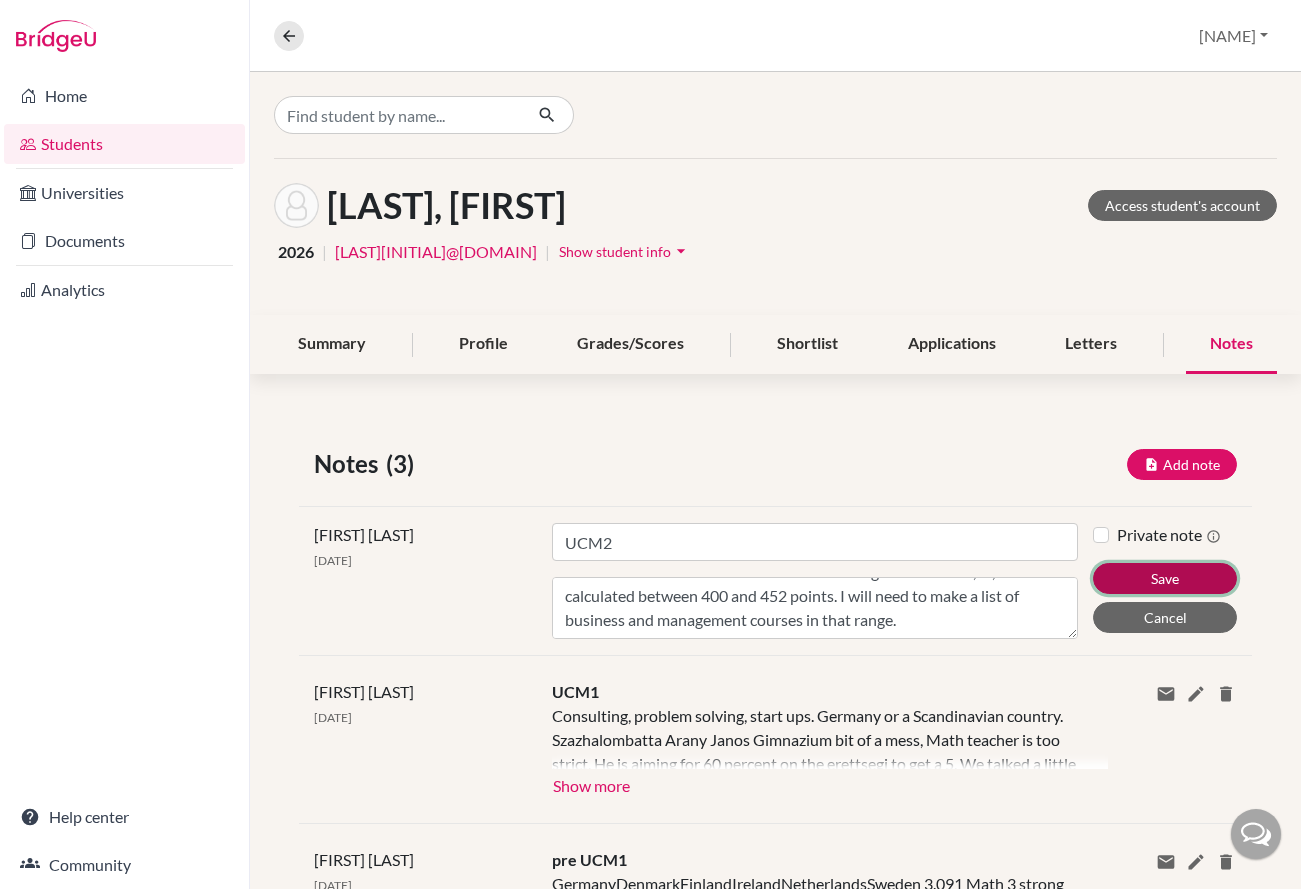 click on "Save" at bounding box center (1165, 578) 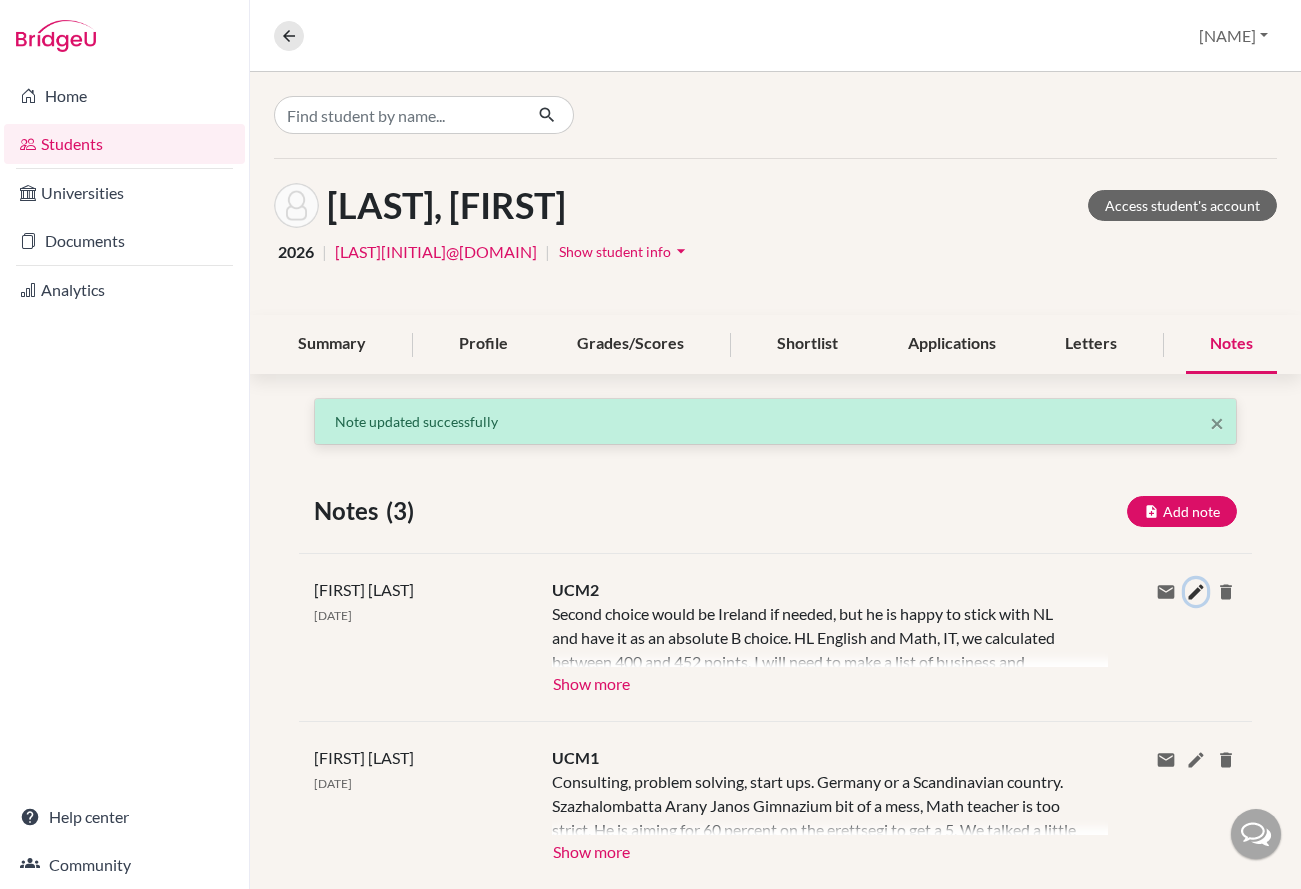 click at bounding box center [1196, 592] 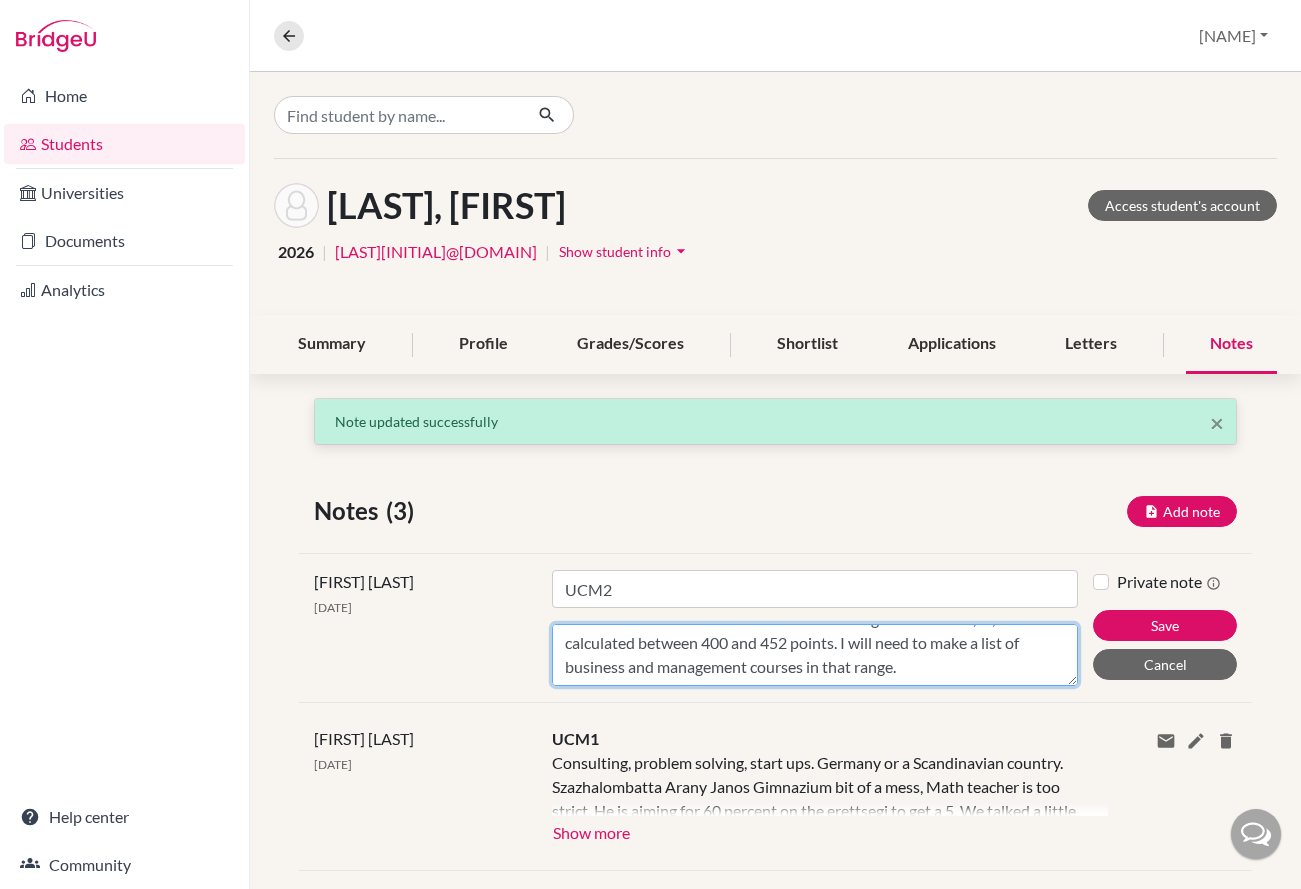 click on "Second choice would be Ireland if needed, but he is happy to stick with NL and have it as an absolute B choice. HL English and Math, IT, we calculated between 400 and 452 points. I will need to make a list of business and management courses in that range." at bounding box center (815, 655) 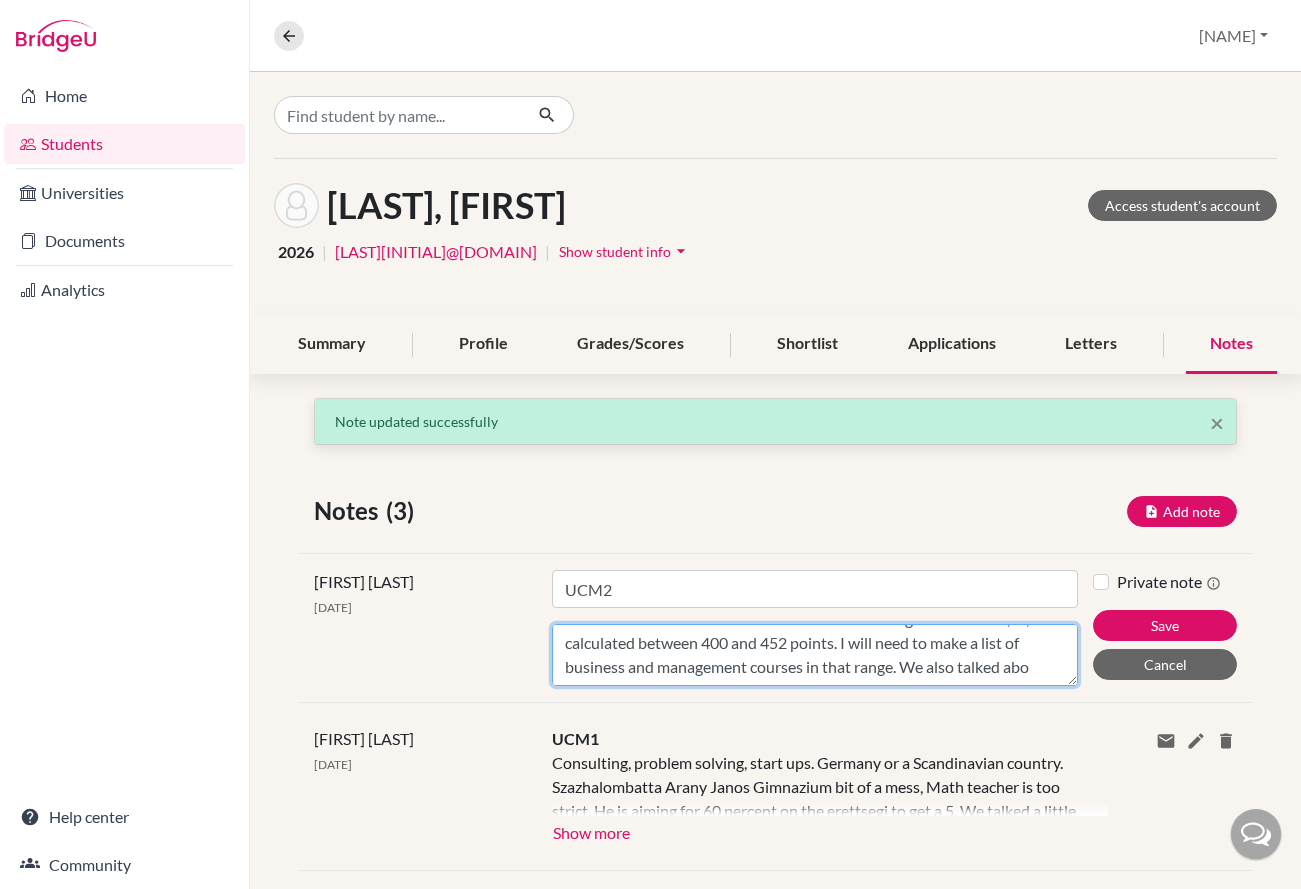 scroll, scrollTop: 63, scrollLeft: 0, axis: vertical 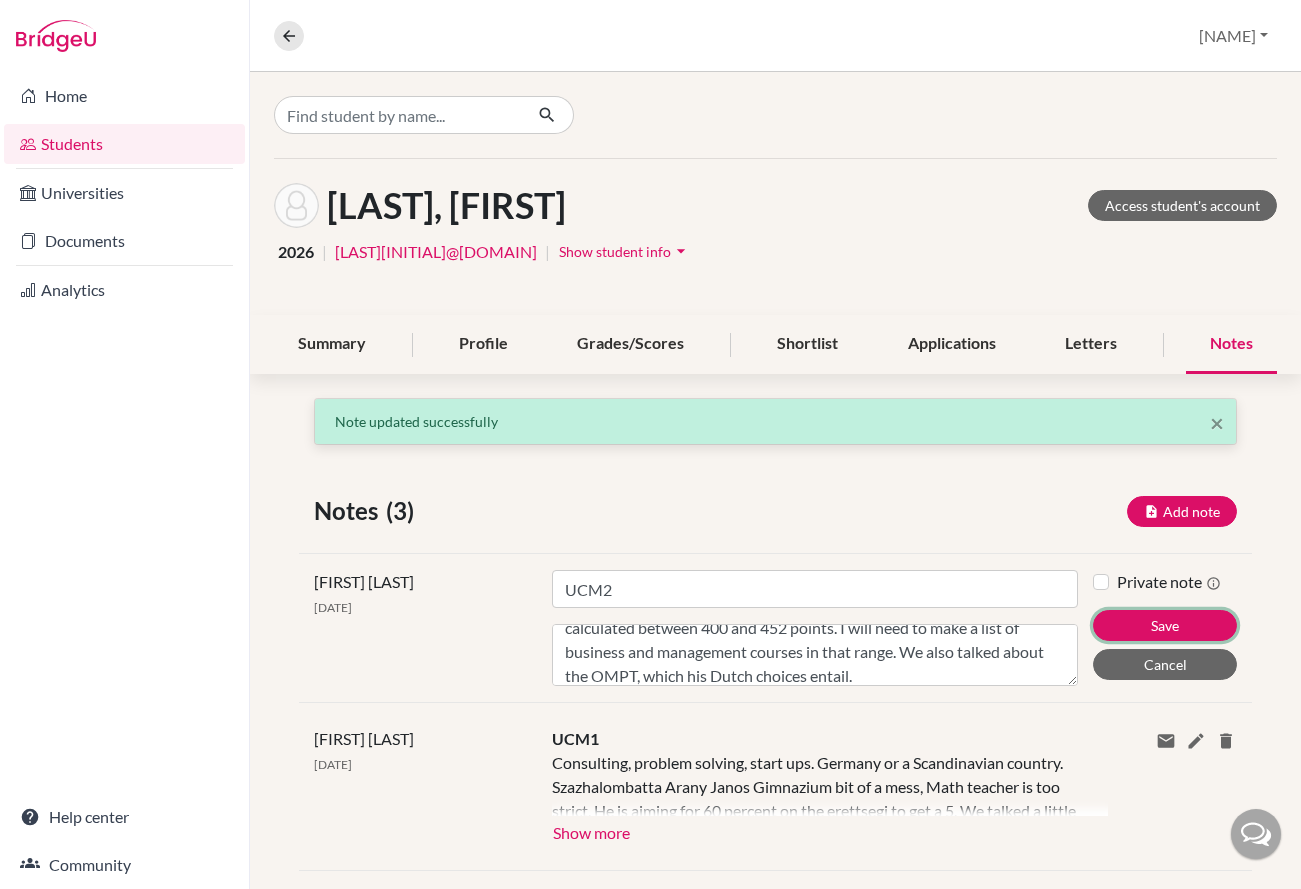 drag, startPoint x: 1165, startPoint y: 613, endPoint x: 946, endPoint y: 680, distance: 229.01965 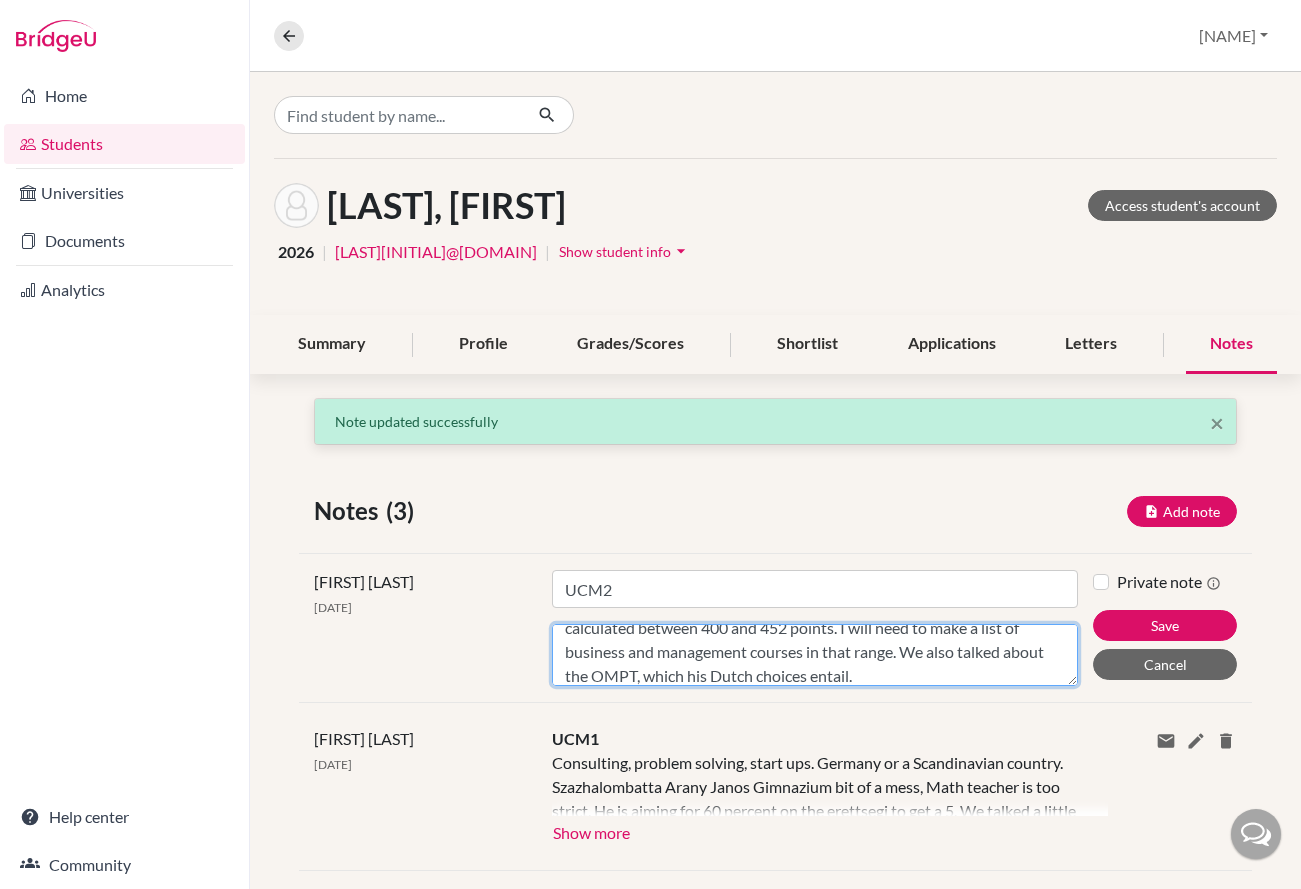 click on "Second choice would be [COUNTRY] if needed, but he is happy to stick with NL and have it as an absolute B choice. HL English and Math, IT, we calculated between 400 and 452 points. I will need to make a list of business and management courses in that range. We also talked about the OMPT, which his Dutch choices entail." at bounding box center [815, 655] 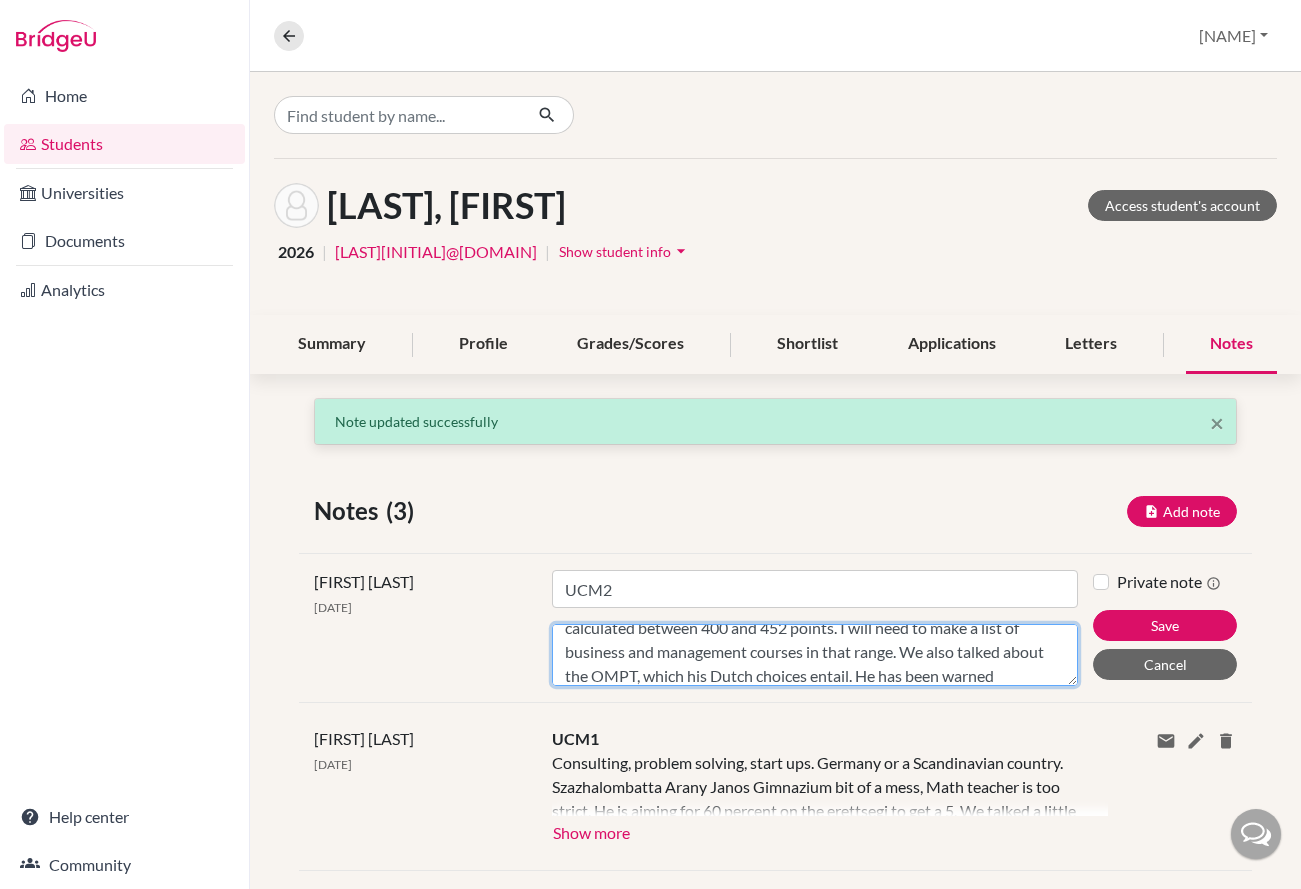 scroll, scrollTop: 87, scrollLeft: 0, axis: vertical 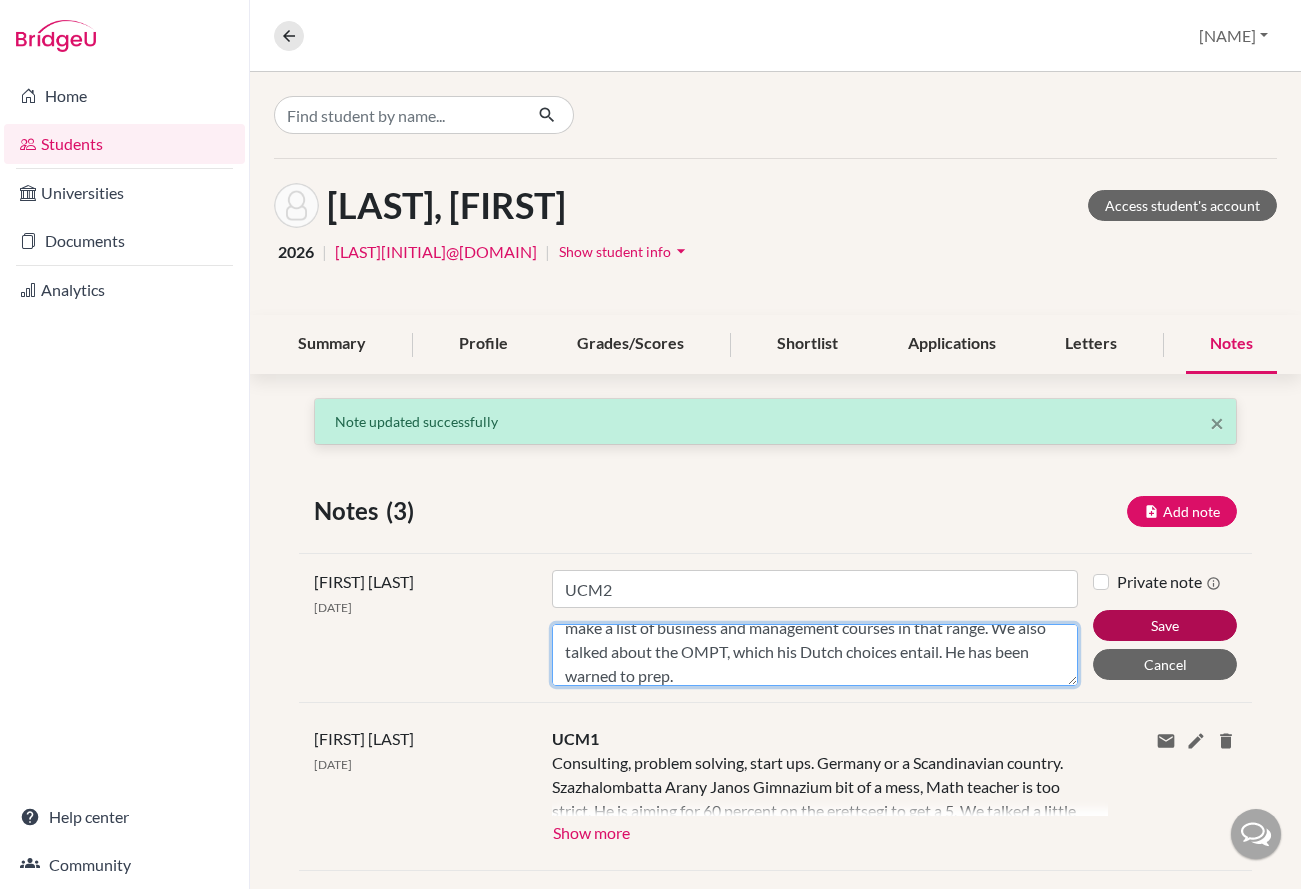 type on "Second choice would be Ireland if needed, but he is happy to stick with NL and have it as an absolute B choice. HL English and Math, IT, we calculated between [NUMBER] and [NUMBER] points. I will need to make a list of business and management courses in that range. We also talked about the OMPT, which his Dutch choices entail. He has been warned to prep." 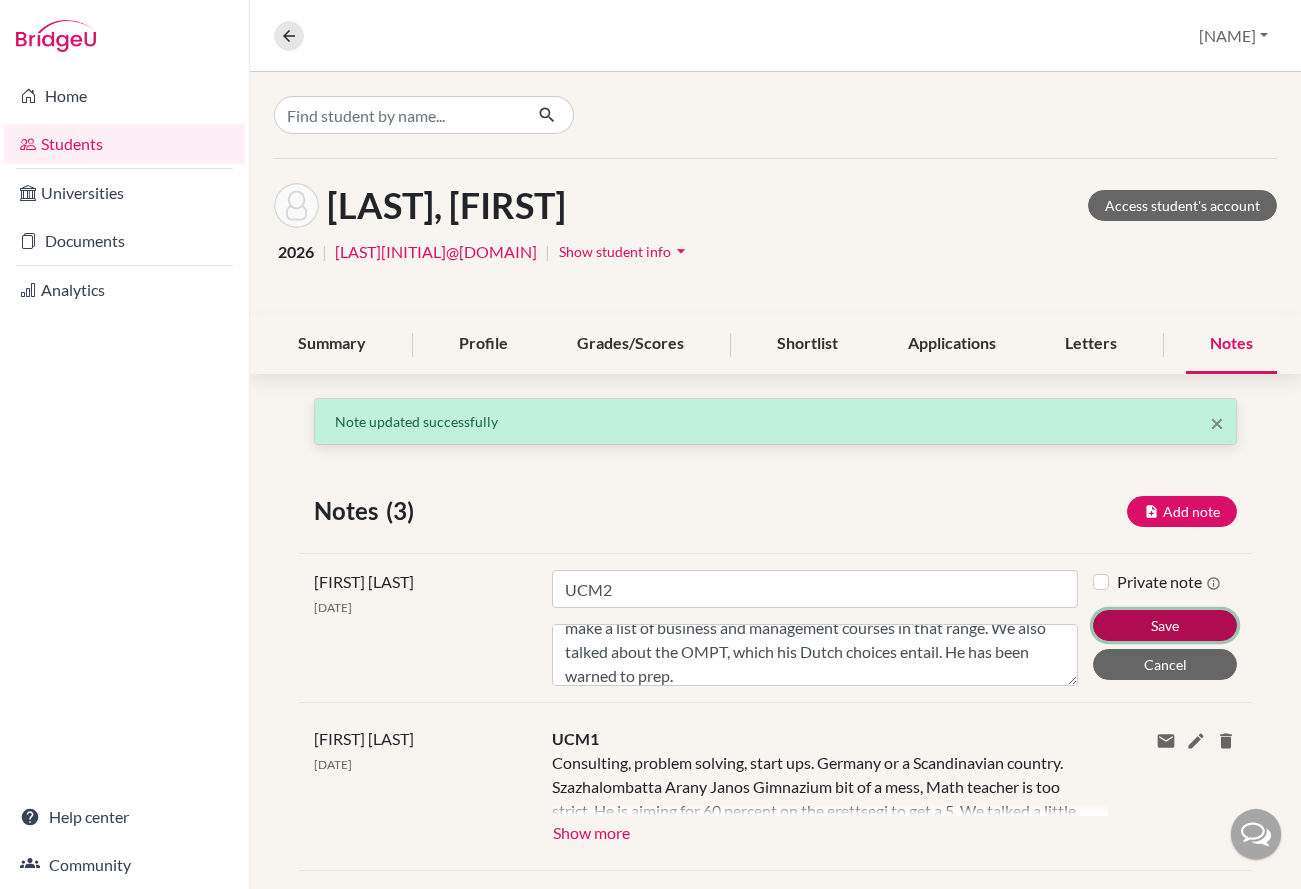 click on "Save" at bounding box center (1165, 625) 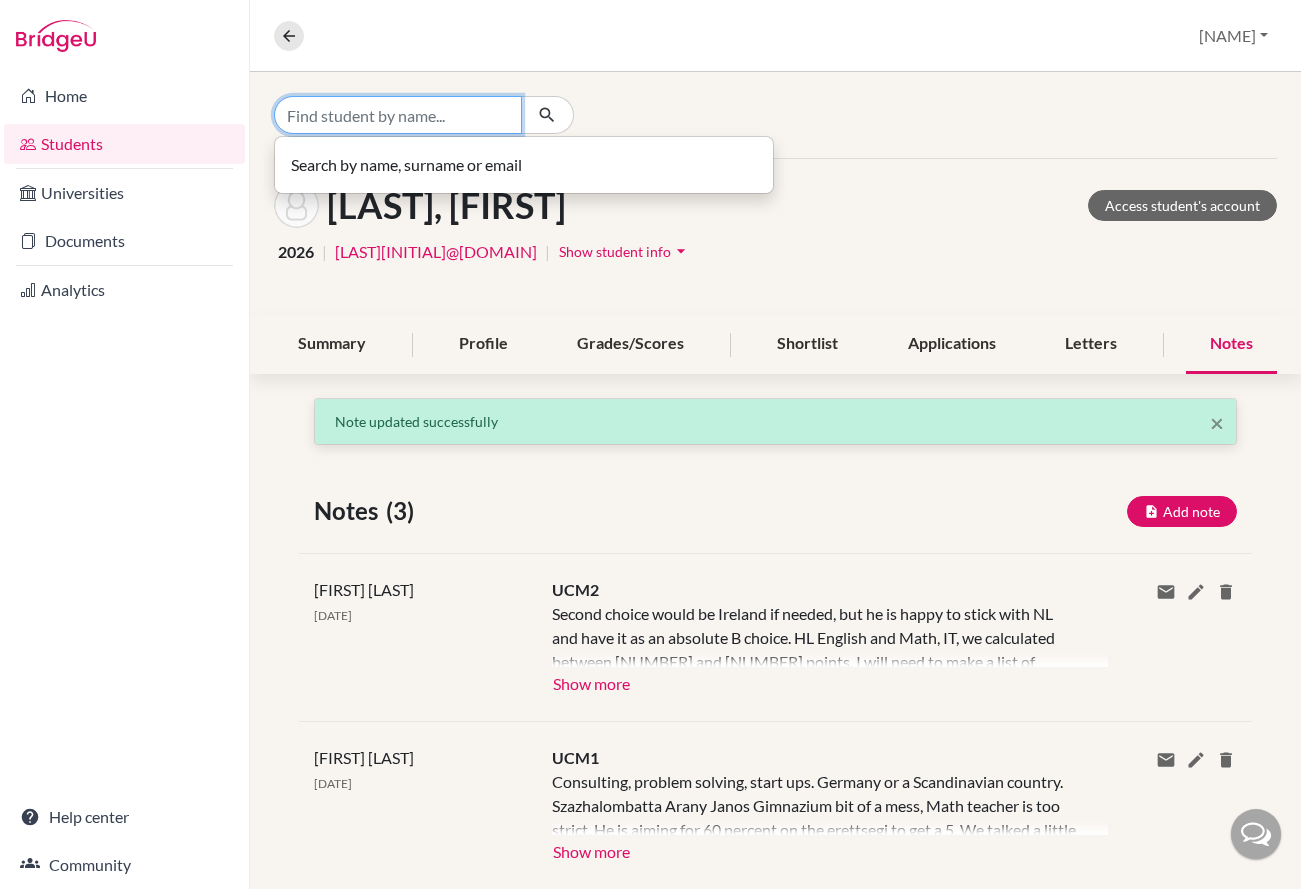 click at bounding box center [398, 115] 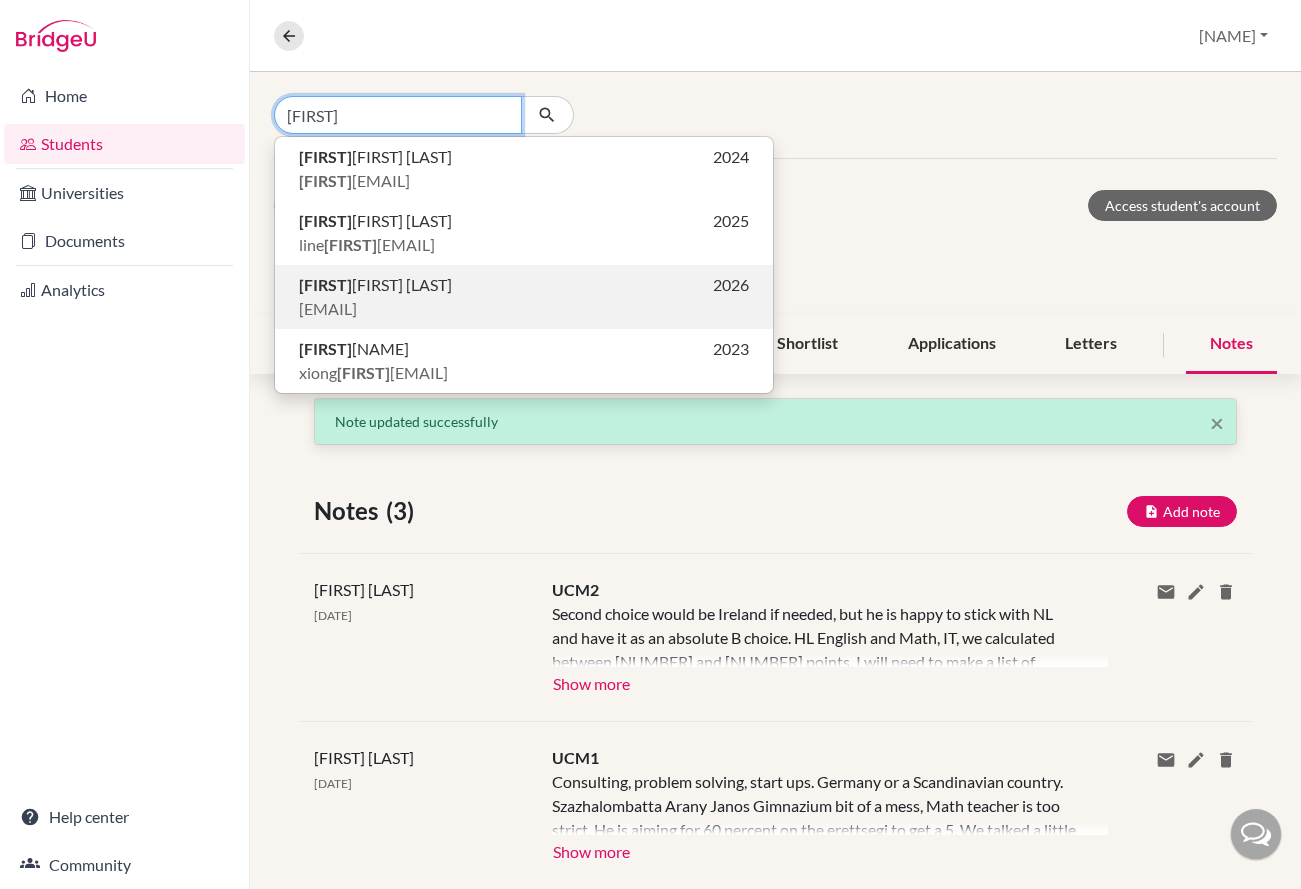 type on "[FIRST]" 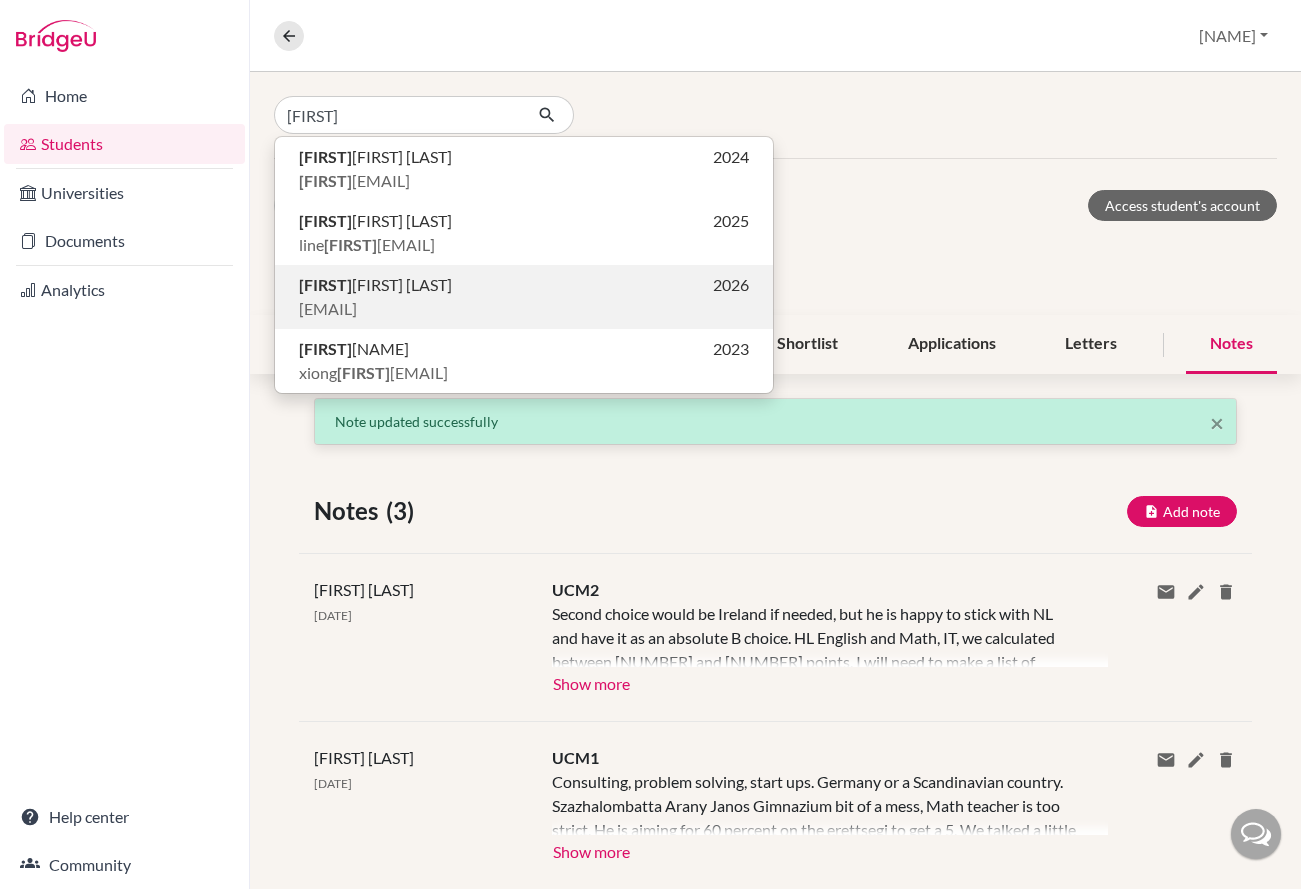 click on "[EMAIL]" at bounding box center [328, 309] 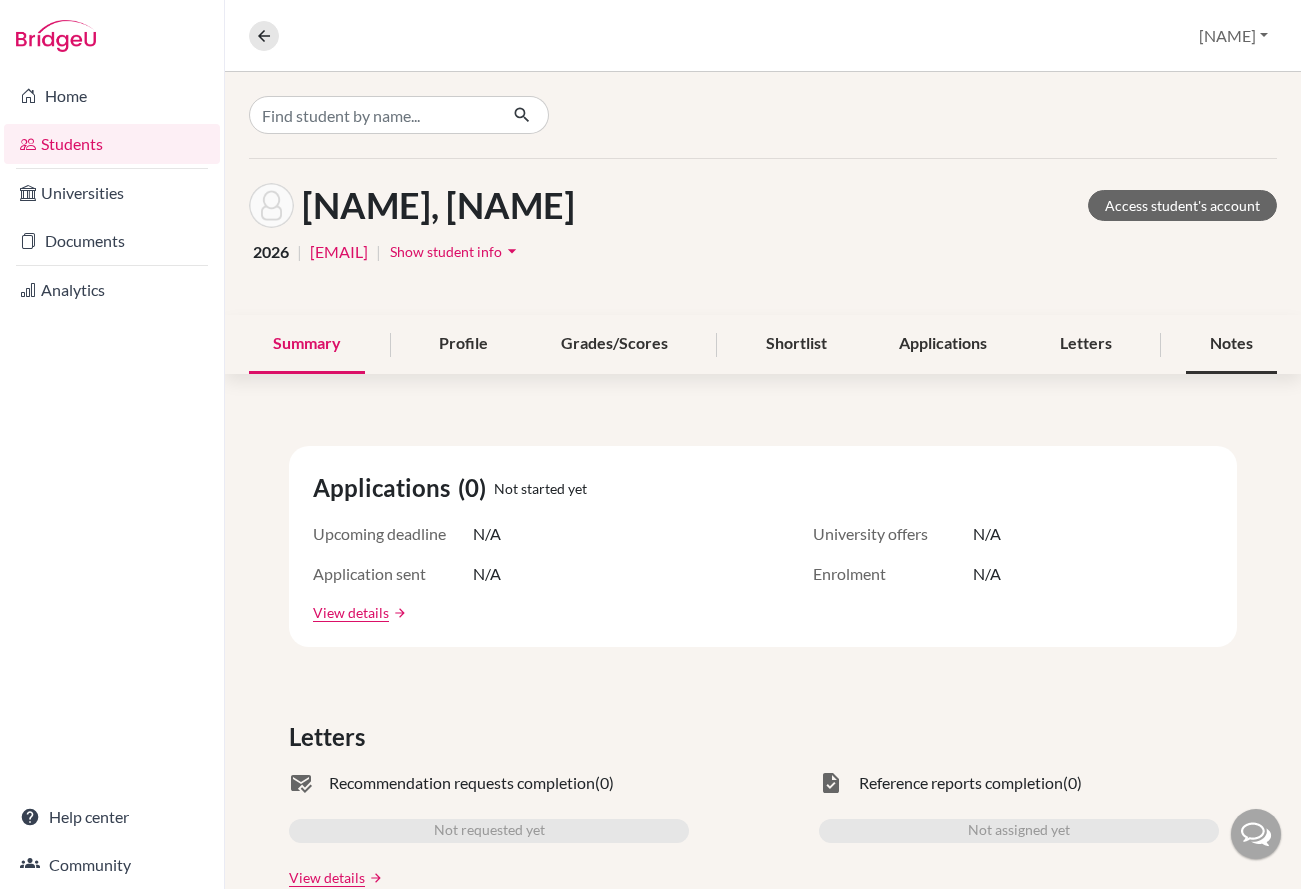 click on "Notes" at bounding box center (1231, 344) 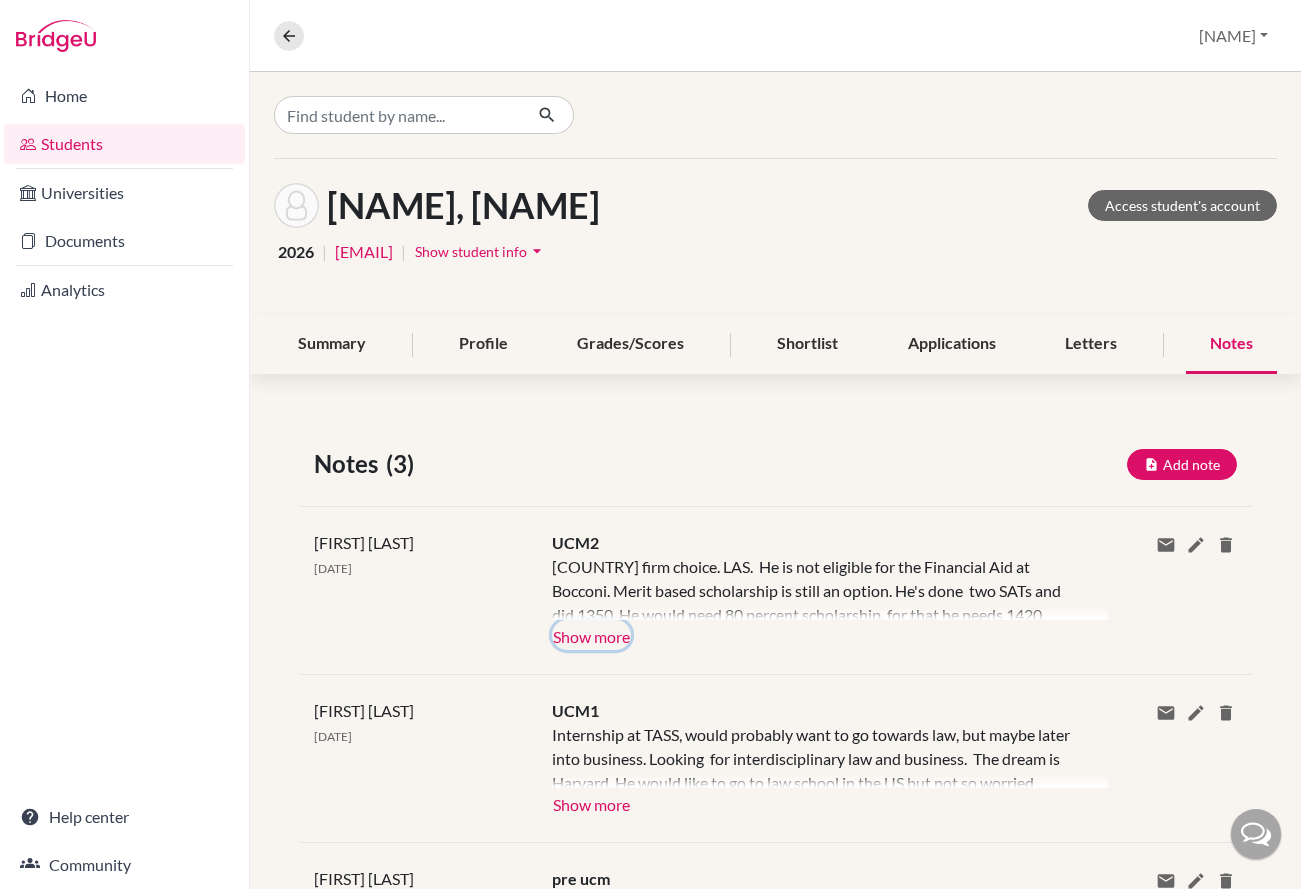 click on "Show more" 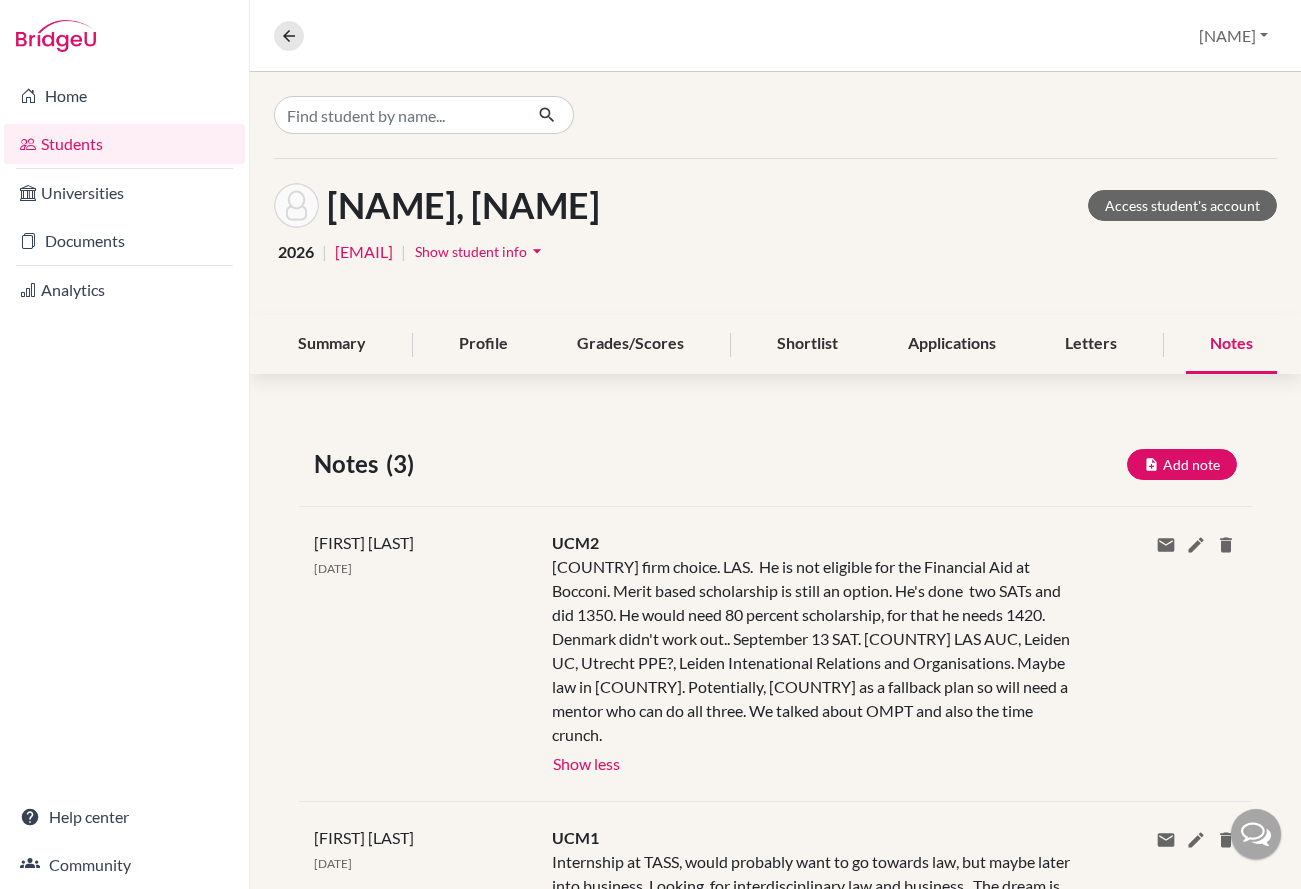 click on "[COUNTRY] firm choice. LAS.  He is not eligible for the Financial Aid at Bocconi. Merit based scholarship is still an option. He's done  two SATs and did 1350. He would need 80 percent scholarship, for that he needs 1420. Denmark didn't work out.. September 13 SAT. [COUNTRY] LAS AUC, Leiden UC, Utrecht PPE?, Leiden Intenational Relations and Organisations. Maybe law in [COUNTRY]. Potentially, [COUNTRY] as a fallback plan so will need a mentor who can do all three. We talked about OMPT and also the time crunch." 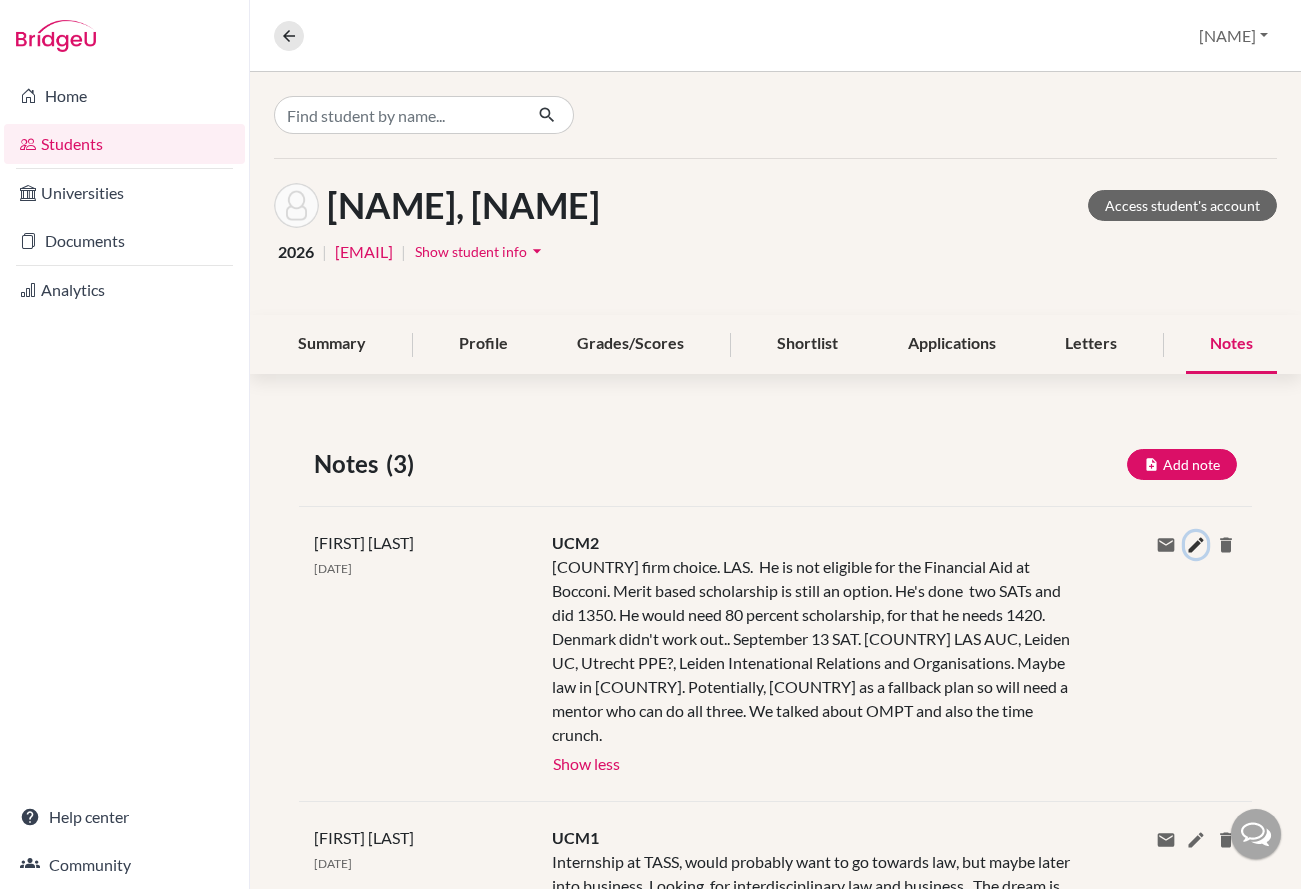 click at bounding box center (1196, 545) 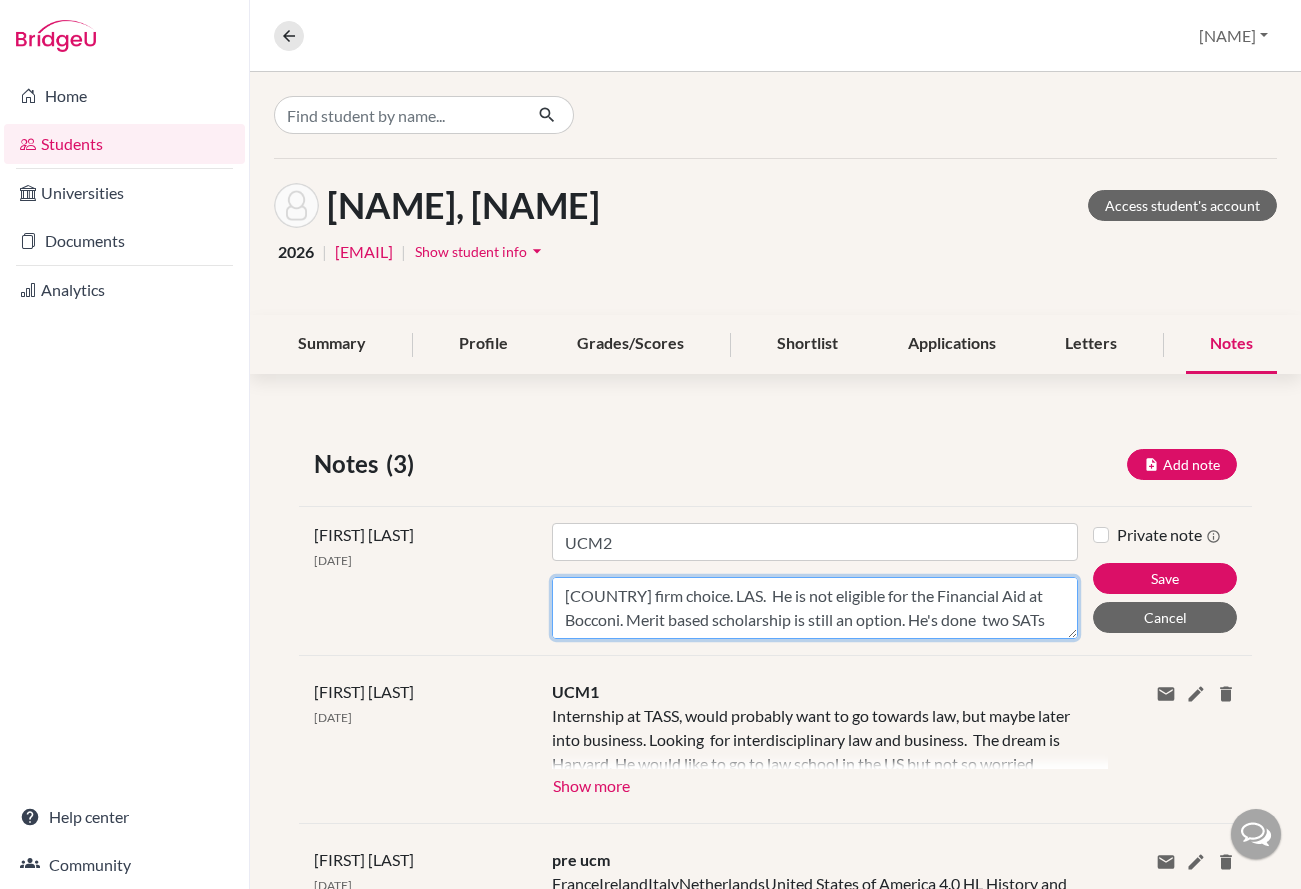 click on "[COUNTRY] firm choice. LAS.  He is not eligible for the Financial Aid at Bocconi. Merit based scholarship is still an option. He's done  two SATs and did 1350. He would need 80 percent scholarship, for that he needs 1420. Denmark didn't work out.. September 13 SAT. [COUNTRY] LAS AUC, Leiden UC, Utrecht PPE?, Leiden Intenational Relations and Organisations. Maybe law in [COUNTRY]. Potentially, [COUNTRY] as a fallback plan so will need a mentor who can do all three. We talked about OMPT and also the time crunch." at bounding box center [815, 608] 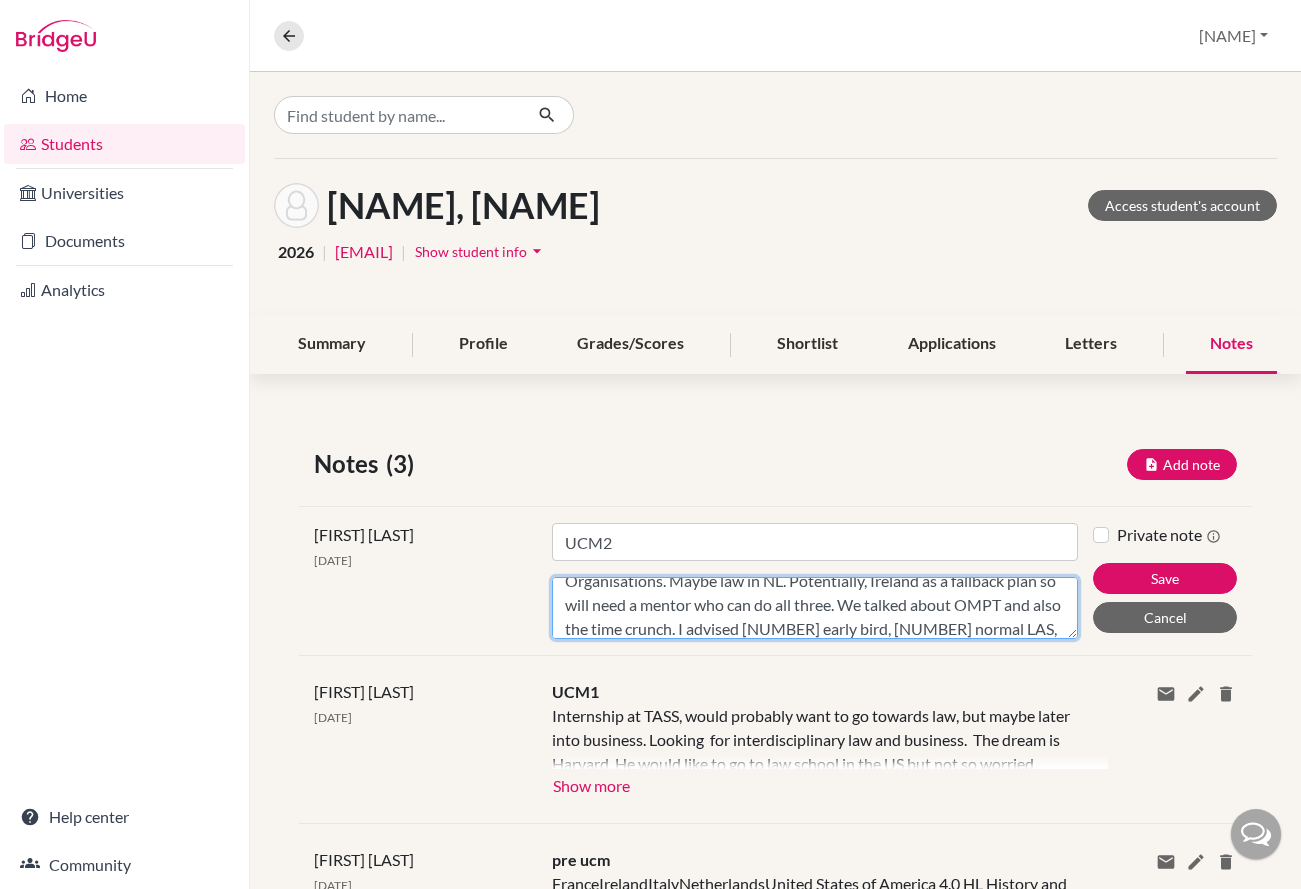 scroll, scrollTop: 159, scrollLeft: 0, axis: vertical 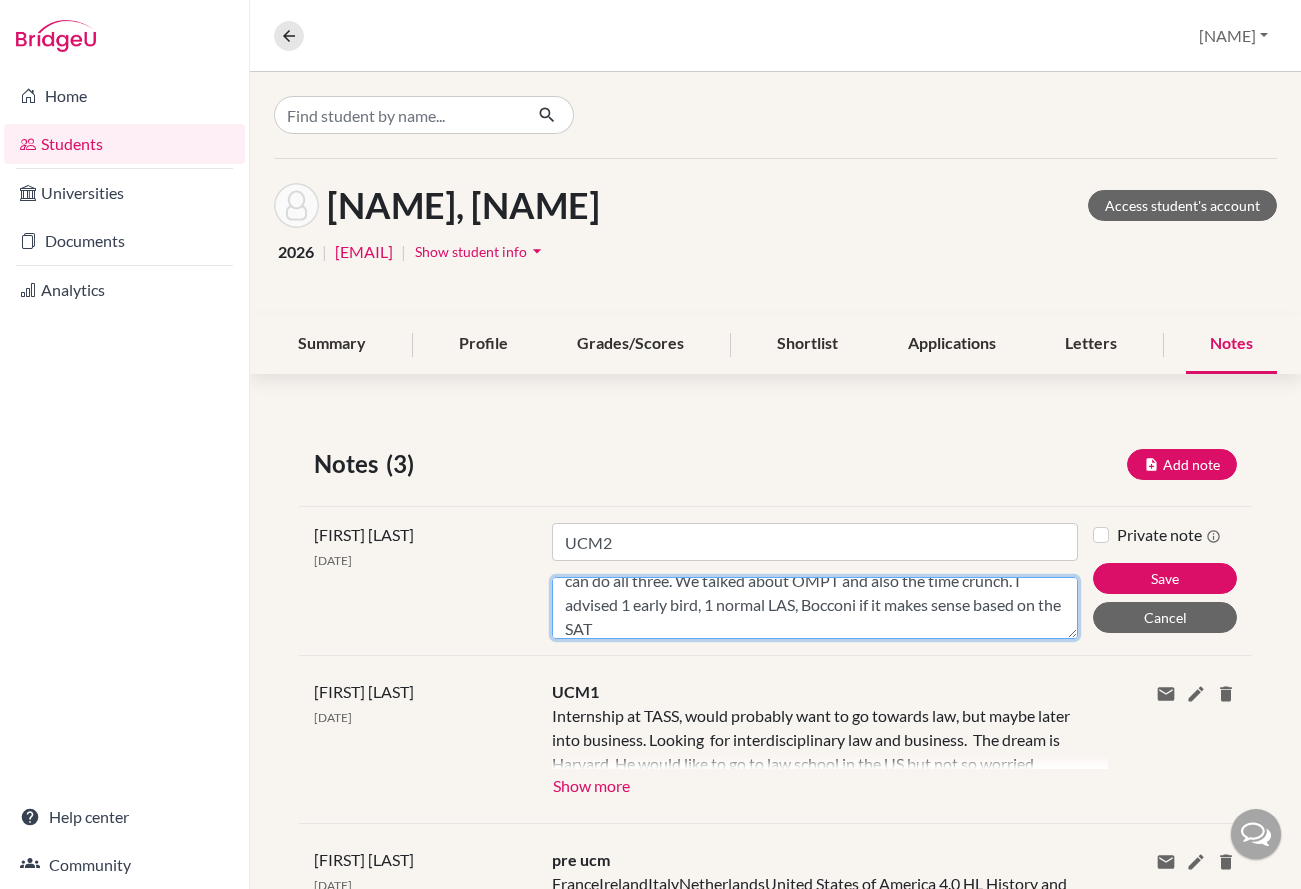 click on "NL firm choice. LAS.  He is not eligible for the Financial Aid at Bocconi. Merit based scholarship is still an option. He's done  two SATs and did 1350. He would need 80 percent scholarship, for that he needs 1420. Denmark didn't work out.. September 13 SAT. NL LAS AUC, Leiden UC, Utrecht PPE?, Leiden Intenational Relations and Organisations. Maybe law in NL. Potentially, Ireland as a fallback plan so will need a mentor who can do all three. We talked about OMPT and also the time crunch. I advised 1 early bird, 1 normal LAS, Bocconi if it makes sense based on the SAT" at bounding box center (815, 608) 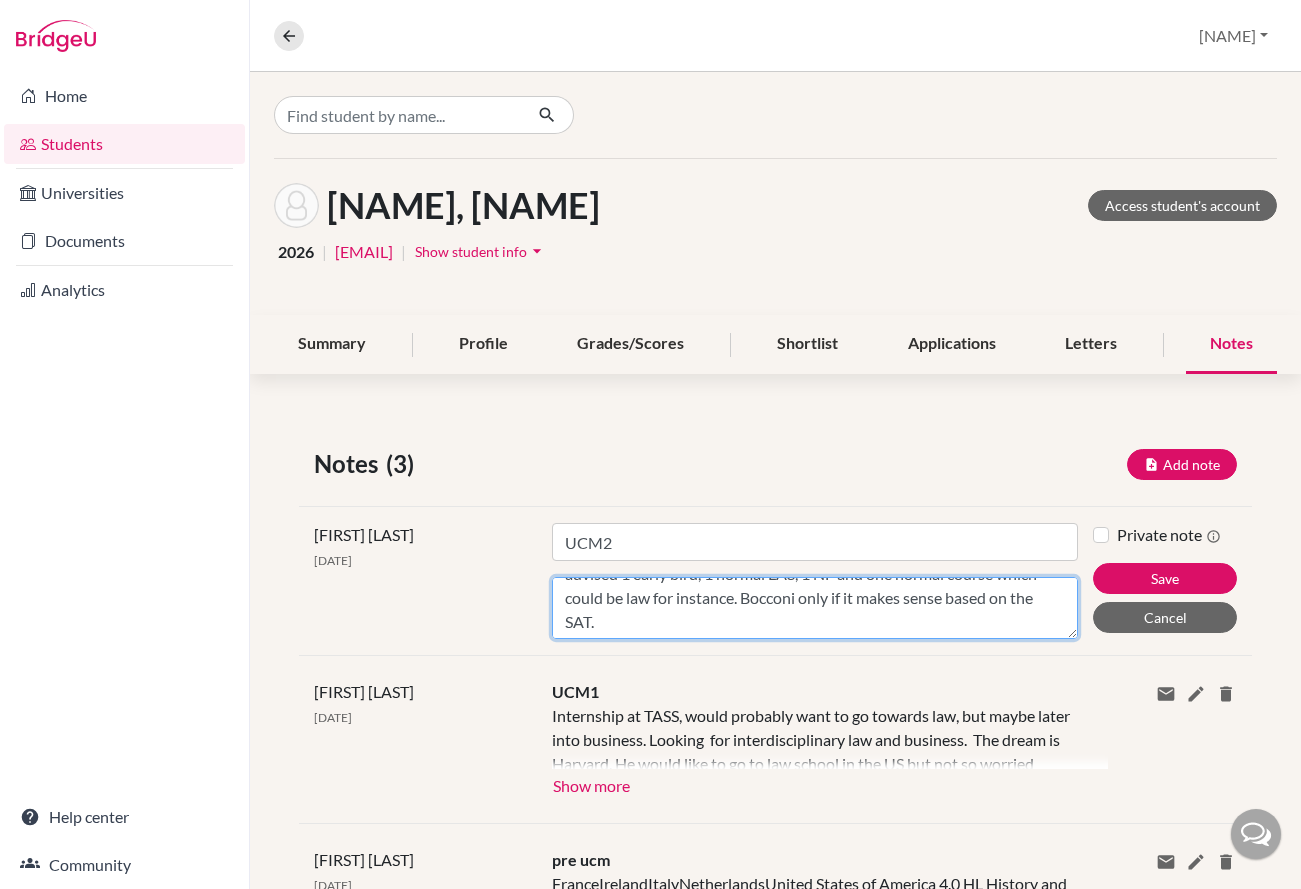 scroll, scrollTop: 192, scrollLeft: 0, axis: vertical 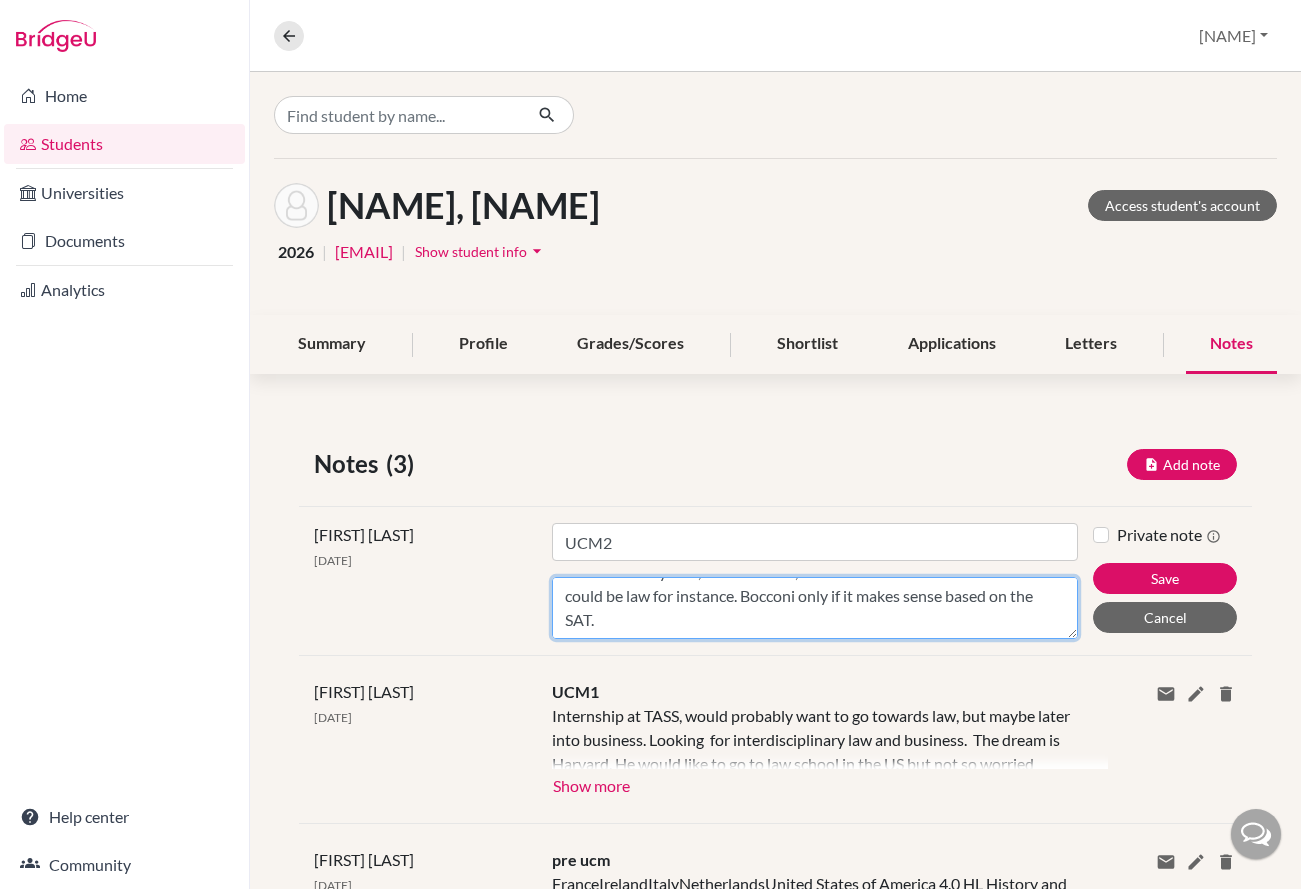 click on "NL firm choice. LAS.  He is not eligible for the Financial Aid at Bocconi. Merit based scholarship is still an option. He's done  two SATs and did 1350. He would need 80 percent scholarship, for that he needs 1420. Denmark didn't work out.. September 13 SAT. NL LAS AUC, Leiden UC, Utrecht PPE?, Leiden Intenational Relations and Organisations. Maybe law in NL. Potentially, Ireland as a fallback plan so will need a mentor who can do all three. We talked about OMPT and also the time crunch. I advised 1 early bird, 1 normal LAS, 1 NF and one normal course which could be law for instance. Bocconi only if it makes sense based on the SAT." at bounding box center (815, 608) 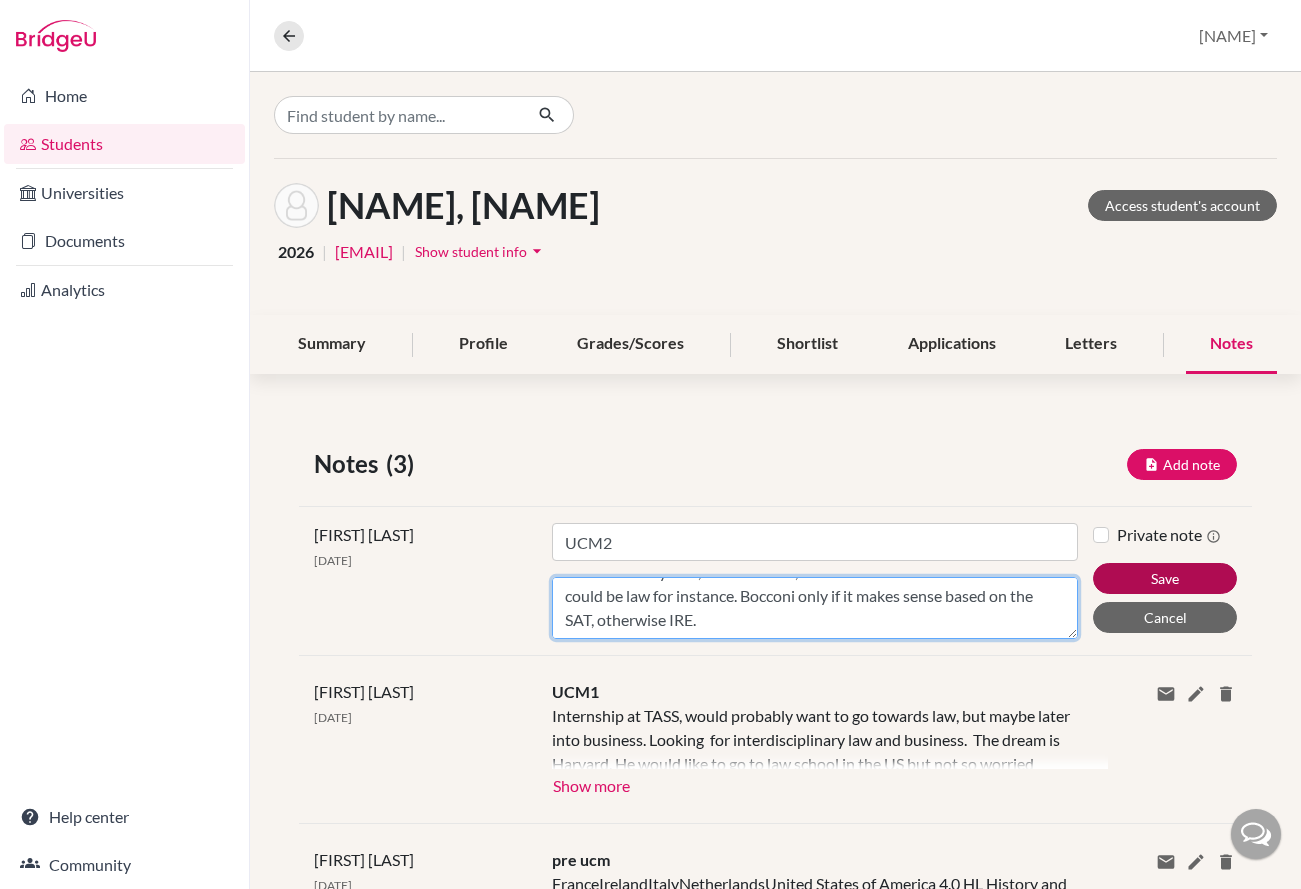 type on "NL firm choice. LAS. He is not eligible for the Financial Aid at Bocconi. Merit based scholarship is still an option. He's done two SATs and did 1350. He would need 80 percent scholarship, for that he needs 1420. Denmark didn't work out.. September 13 SAT. NL LAS AUC, Leiden UC, Utrecht PPE?, Leiden Intenational Relations and Organisations. Maybe law in NL. Potentially, Ireland as a fallback plan so will need a mentor who can do all three. We talked about OMPT and also the time crunch. I advised 1 early bird, 1 normal LAS, 1 NF and one normal course which could be law for instance. Bocconi only if it makes sense based on the SAT, otherwise IRE." 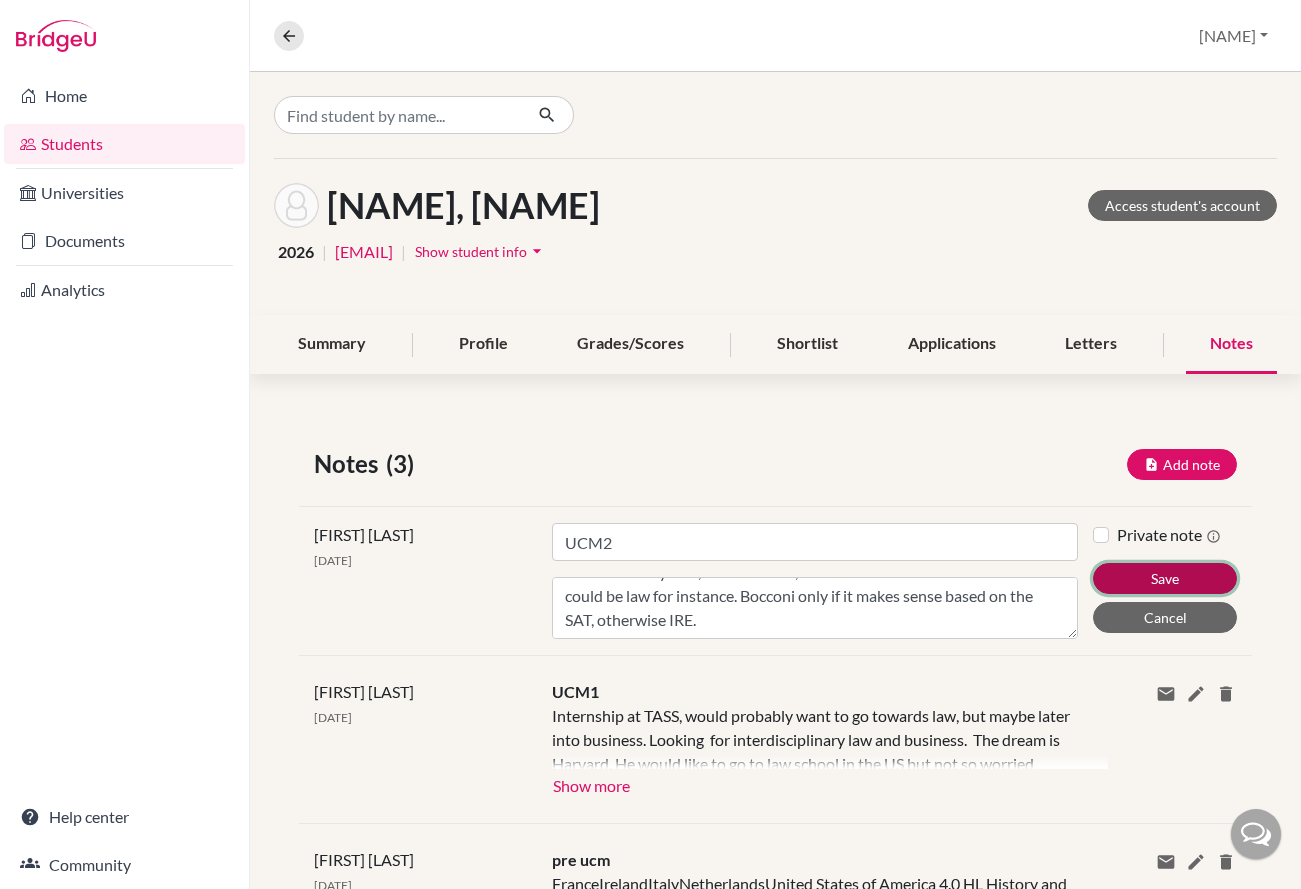 click on "Save" at bounding box center [1165, 578] 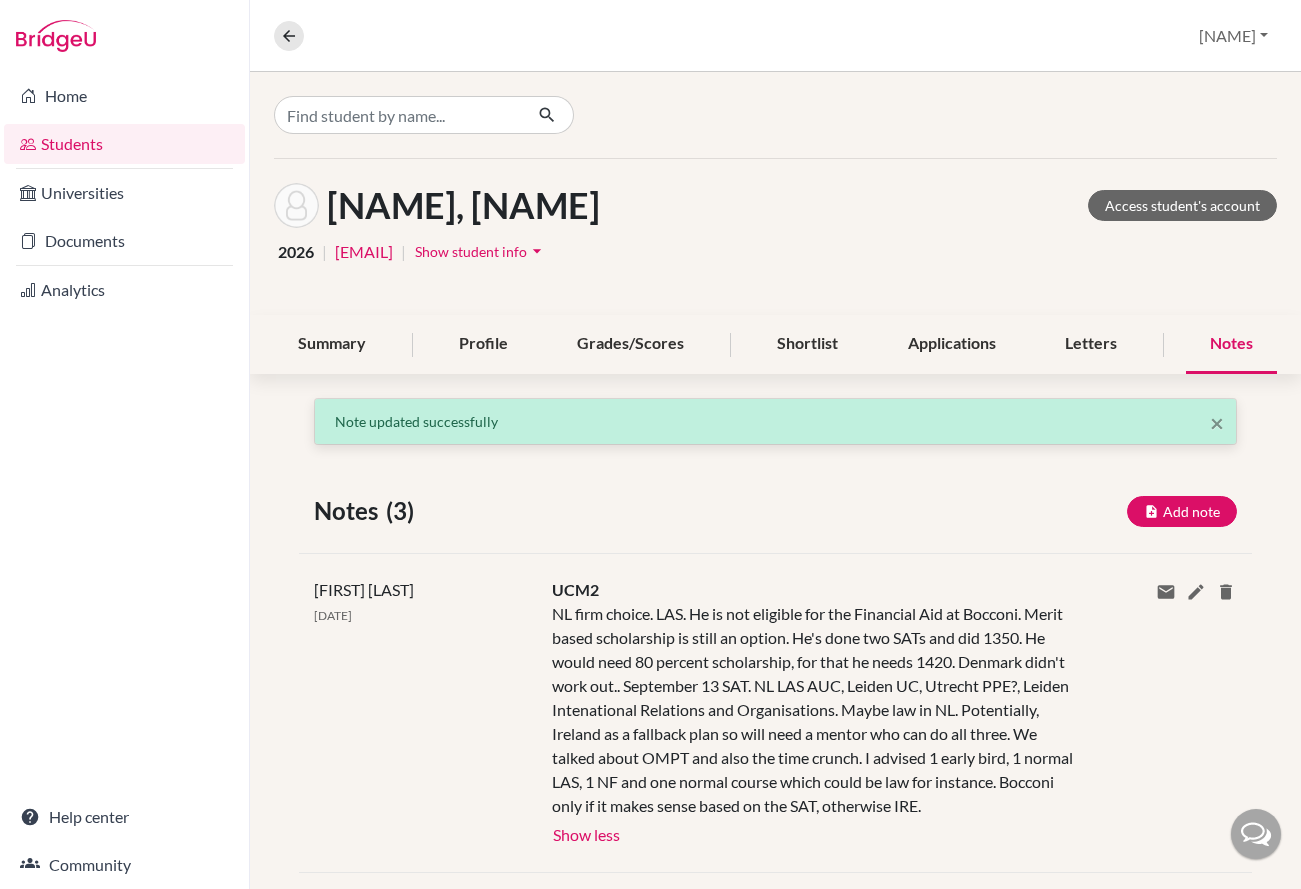 click on "[FIRST] [LAST] Access student's account" at bounding box center [775, 205] 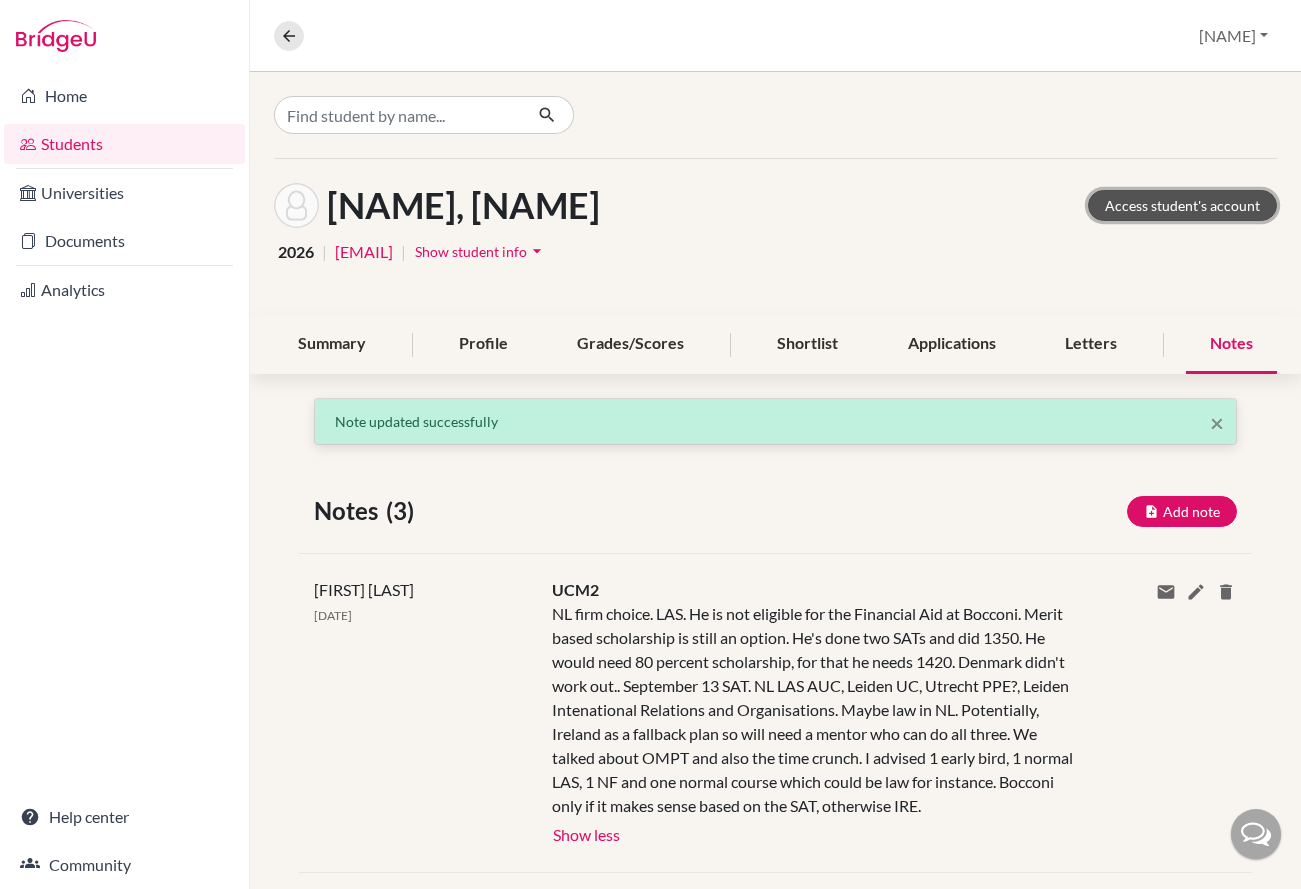 click on "Access student's account" at bounding box center (1182, 205) 